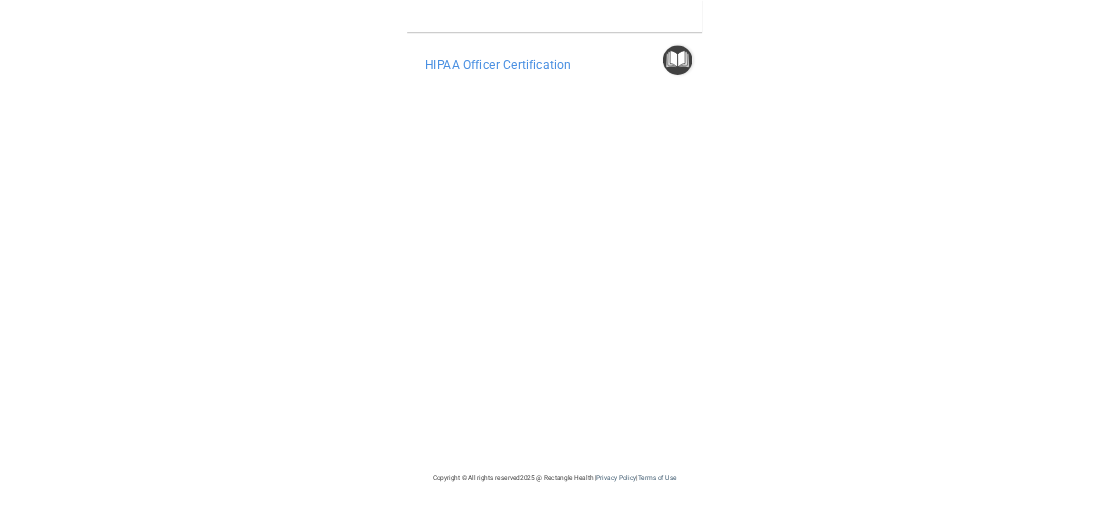 scroll, scrollTop: 244, scrollLeft: 0, axis: vertical 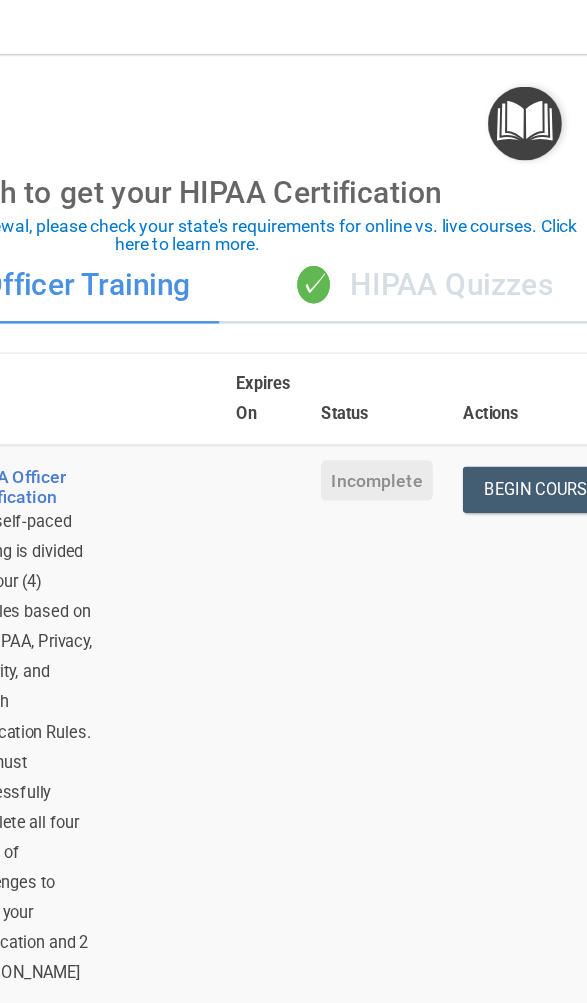 click on "Begin Course" at bounding box center [549, 411] 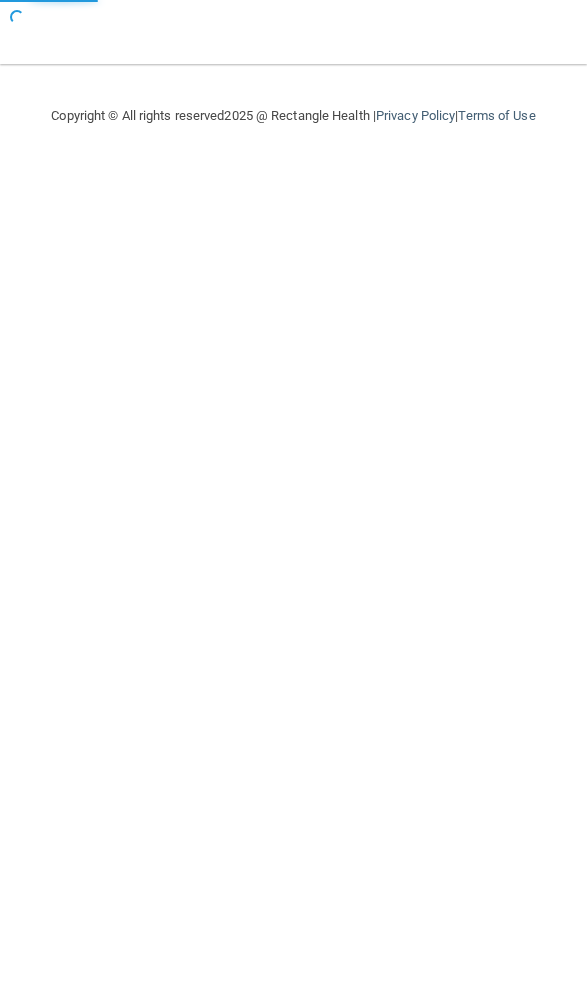 scroll, scrollTop: 0, scrollLeft: 0, axis: both 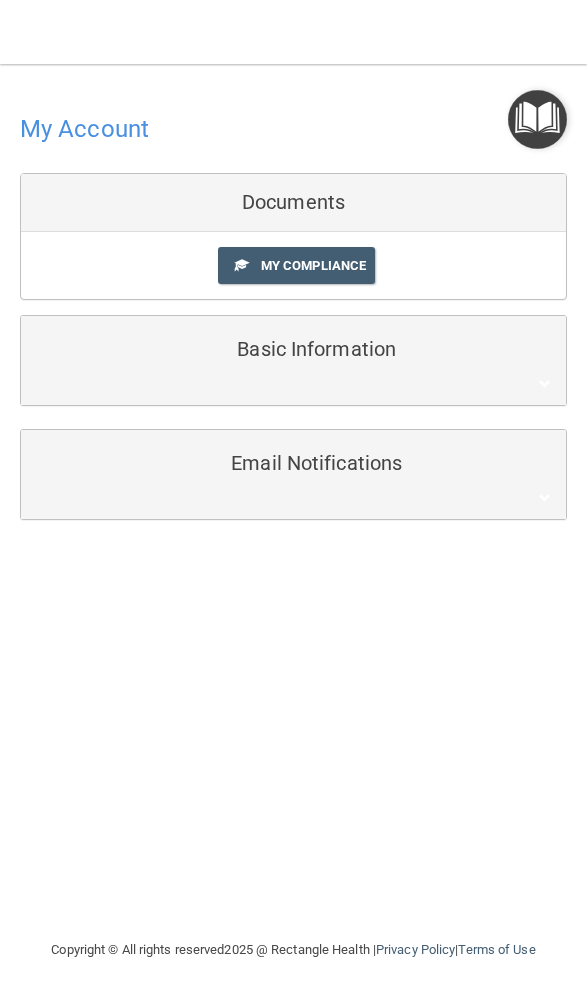 click on "My Compliance" at bounding box center (313, 265) 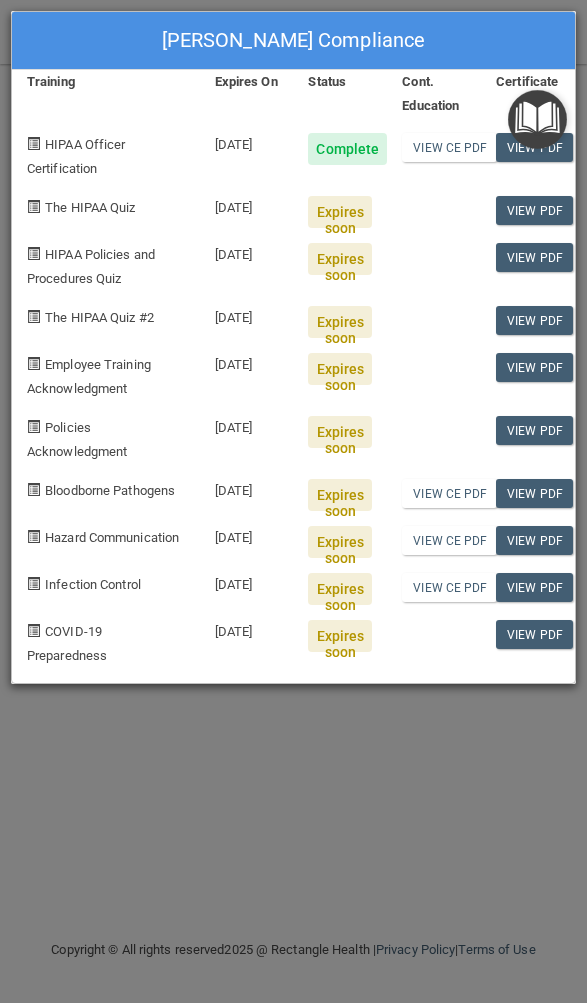 click on "Bloodborne Pathogens" at bounding box center (110, 490) 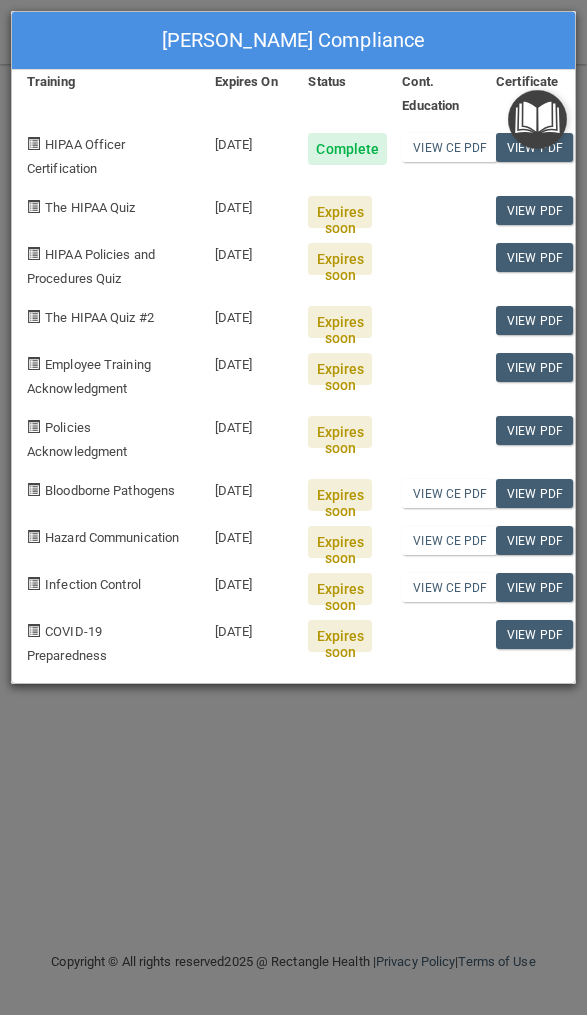 click on "View CE PDF" at bounding box center (449, 493) 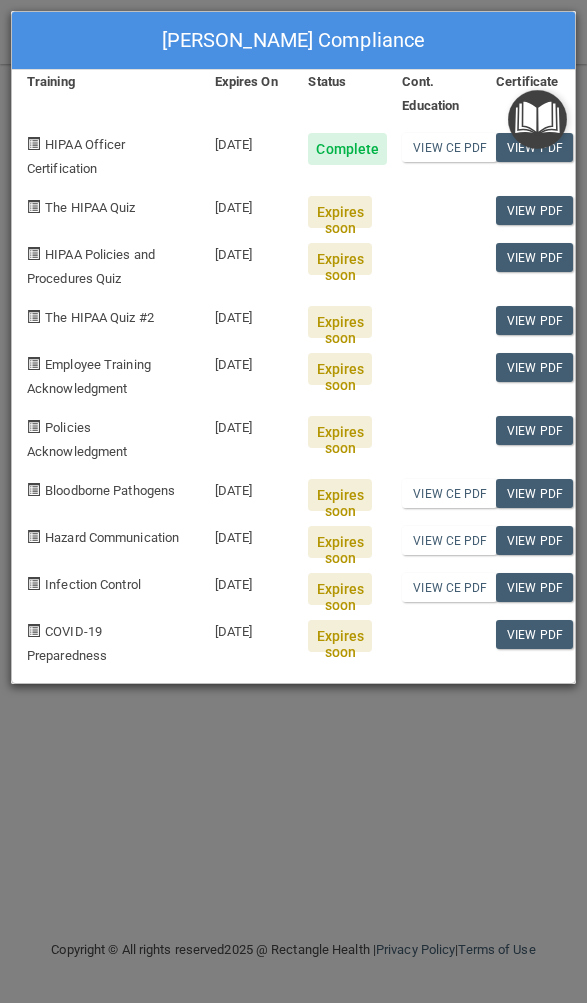 click on "Expires soon" at bounding box center (340, 212) 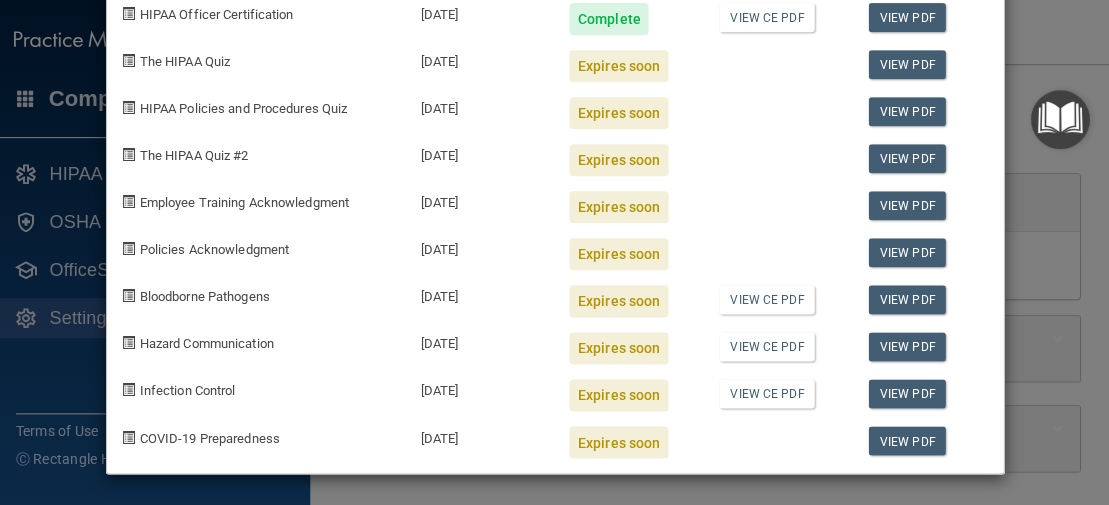 scroll, scrollTop: 124, scrollLeft: 0, axis: vertical 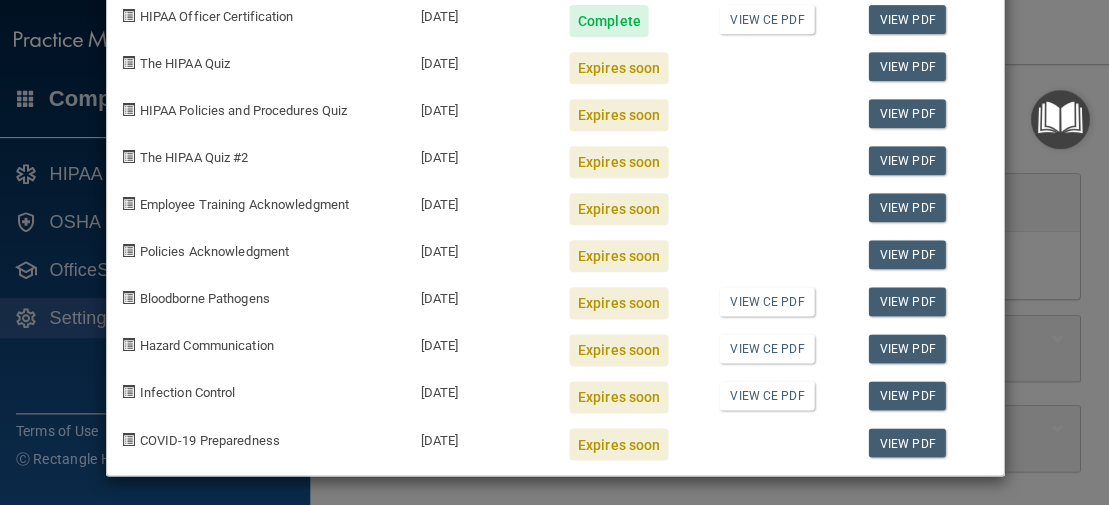 click on "View PDF" at bounding box center [906, 66] 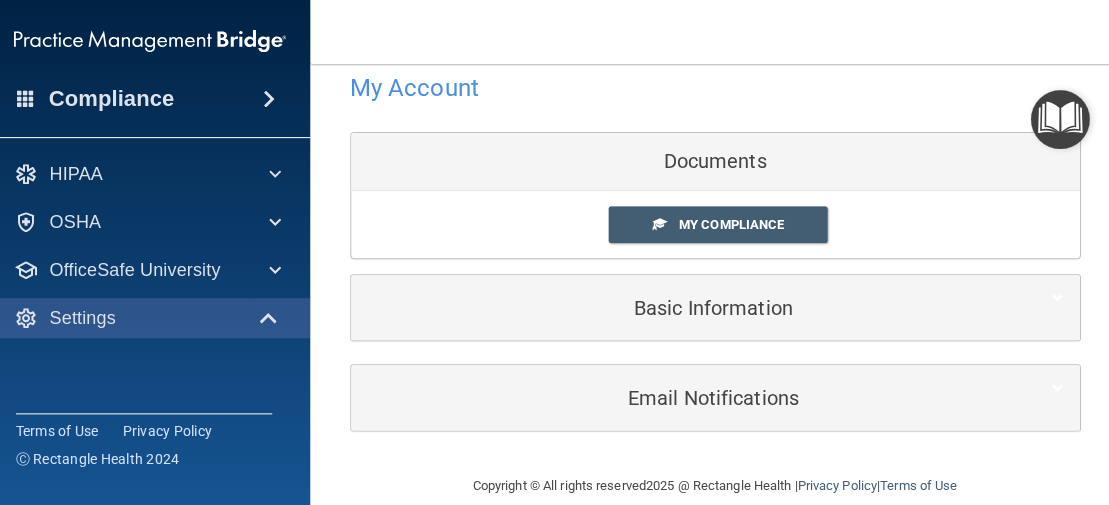 scroll, scrollTop: 40, scrollLeft: 0, axis: vertical 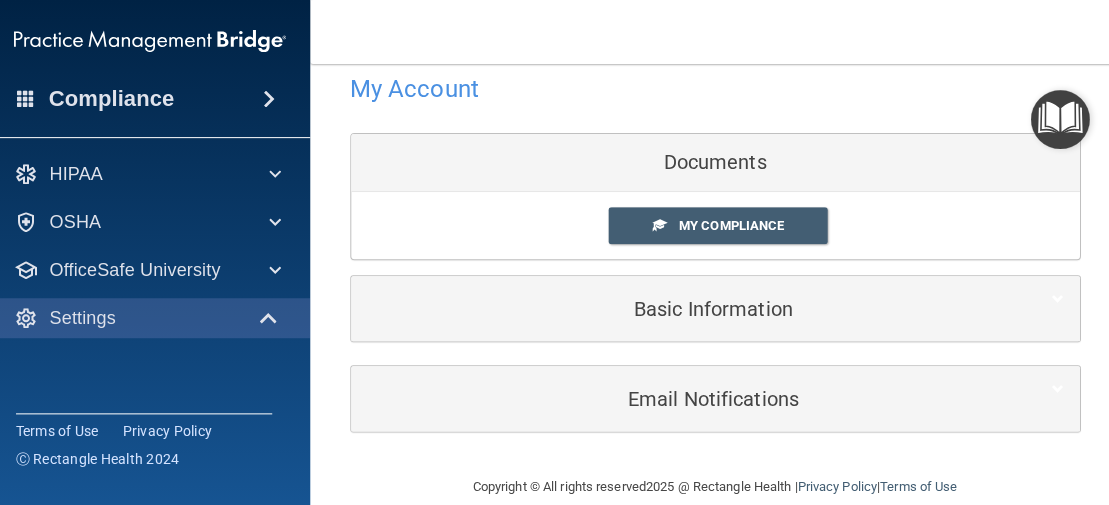 click on "OfficeSafe University" at bounding box center (135, 270) 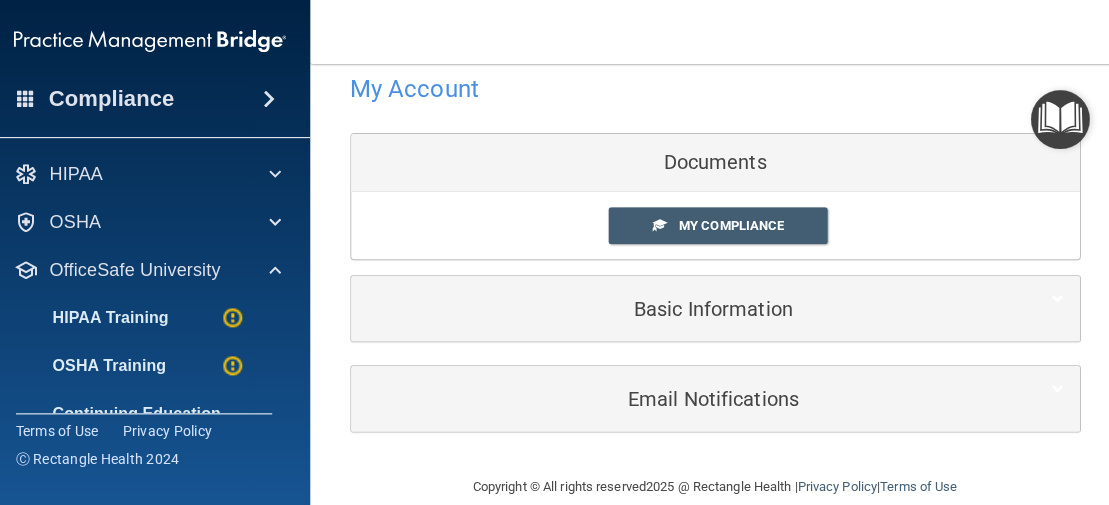click on "OSHA Training" at bounding box center [85, 366] 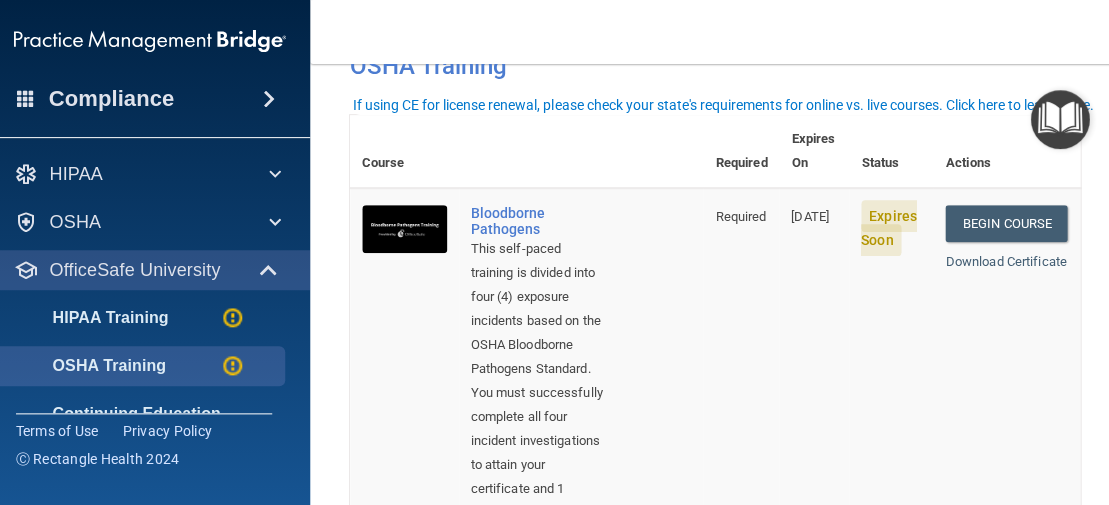 scroll, scrollTop: 123, scrollLeft: 0, axis: vertical 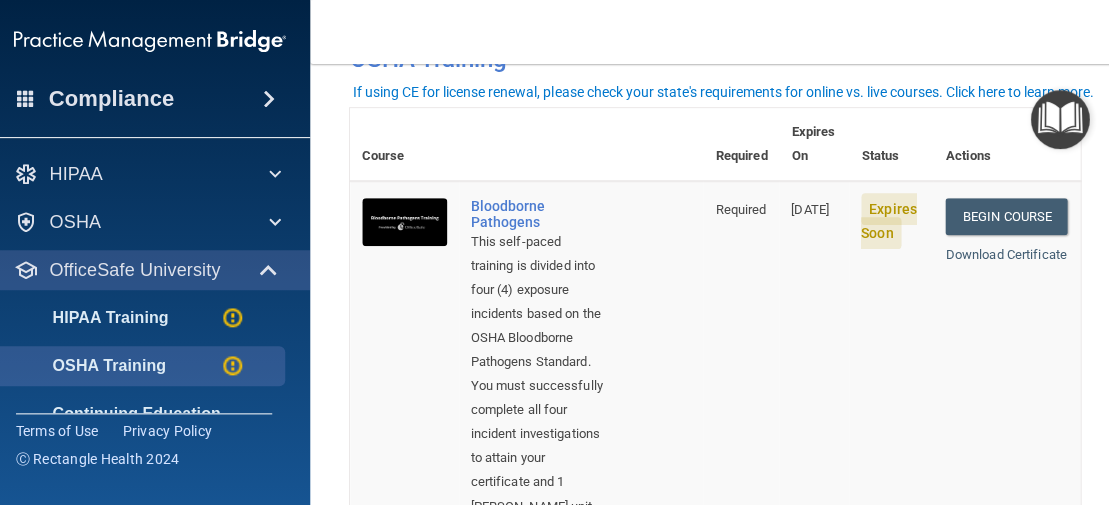 click on "Begin Course" at bounding box center [1006, 216] 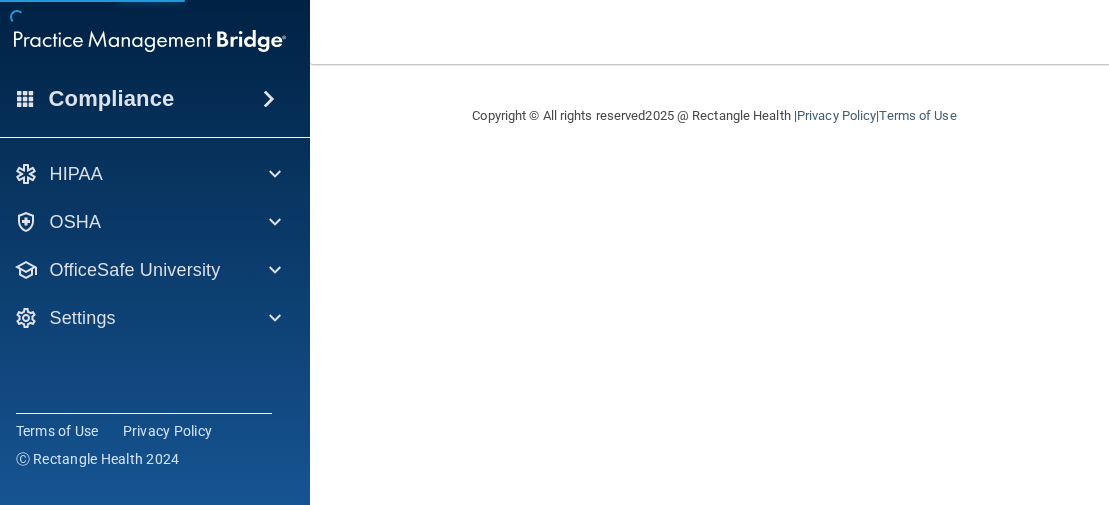 scroll, scrollTop: 0, scrollLeft: 0, axis: both 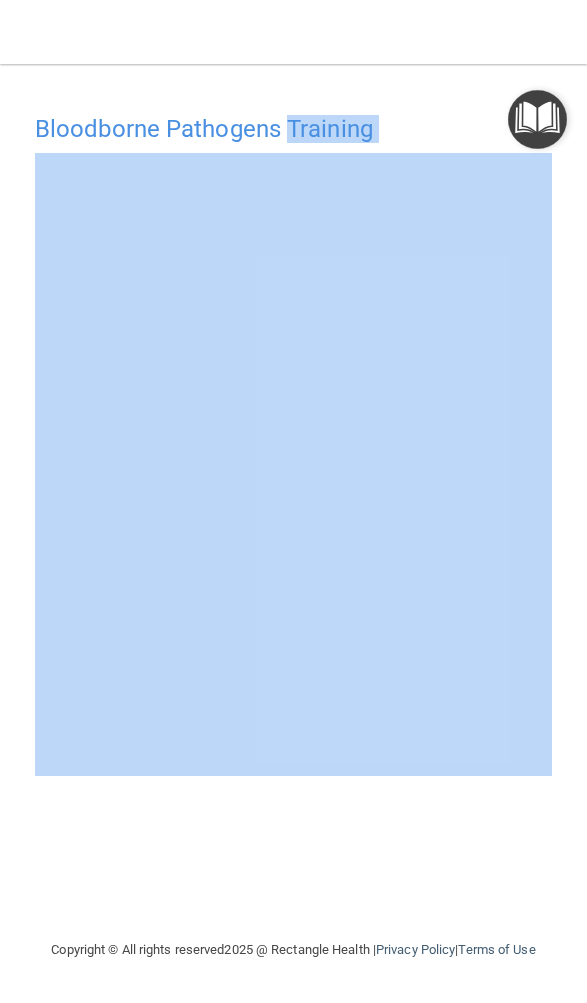 click on "Toggle navigation                                                                                                     Tamisha Butler   butlertamisha@yahoo.com                            Manage My Enterprise              Santa Monica Dentistry for Children     Manage My Location" at bounding box center (293, 32) 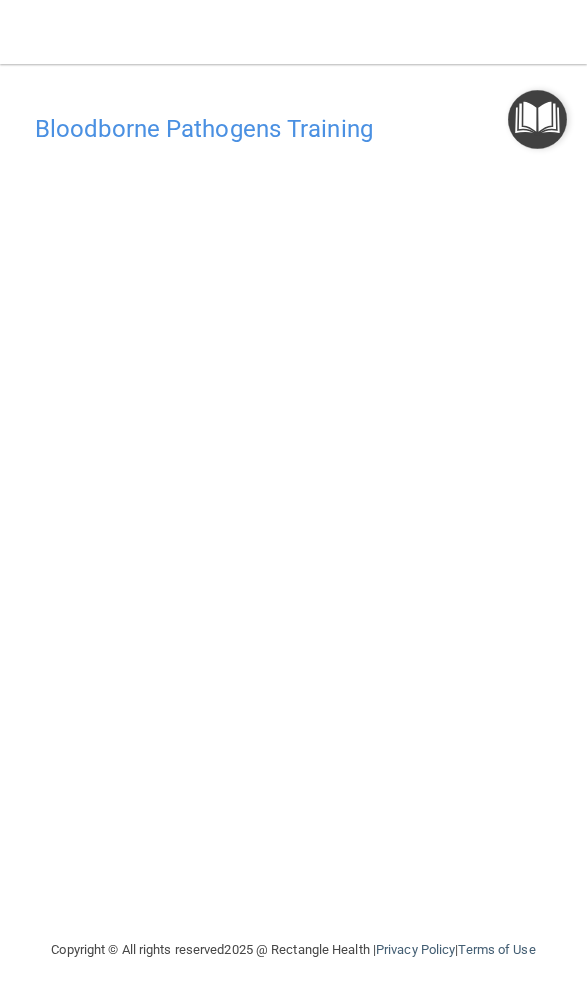 click on "Bloodborne Pathogens Training         This course doesn’t expire until 07/30/2025. Are you sure you want to take this course now?   Take the course anyway!" at bounding box center [293, 521] 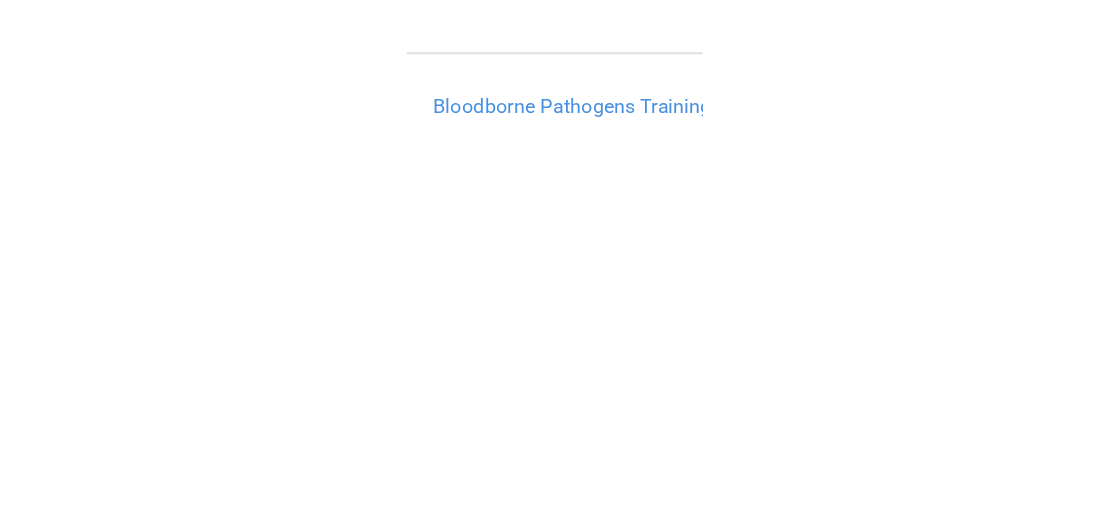 scroll, scrollTop: 1, scrollLeft: 0, axis: vertical 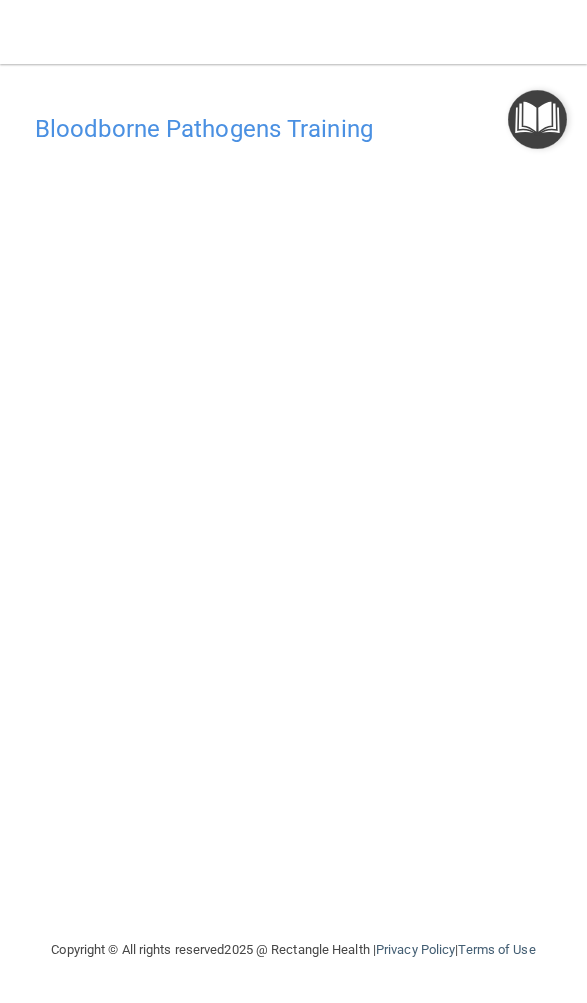 click on "Bloodborne Pathogens Training         This course doesn’t expire until 07/30/2025. Are you sure you want to take this course now?   Take the course anyway!" at bounding box center [293, 521] 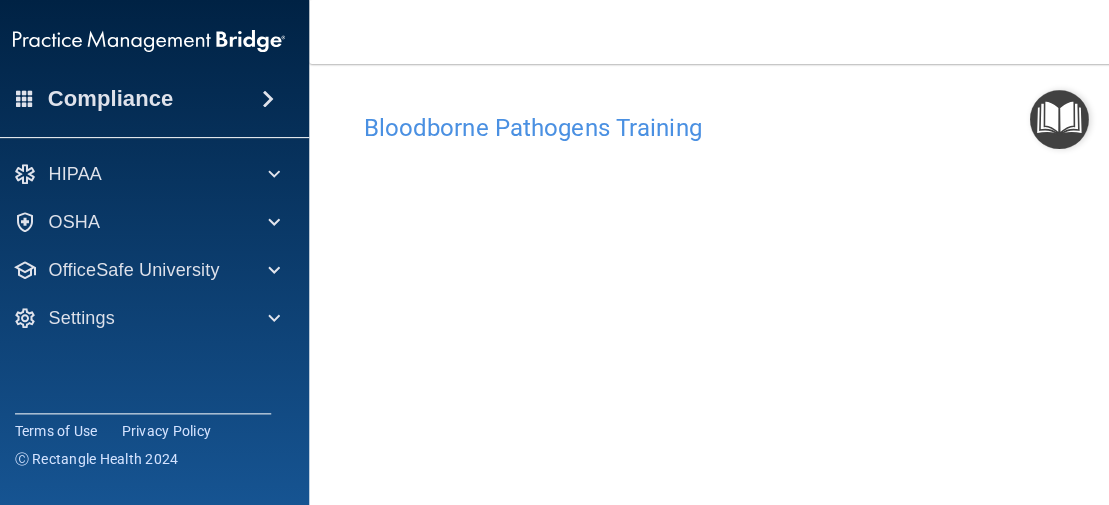 click at bounding box center [275, 222] 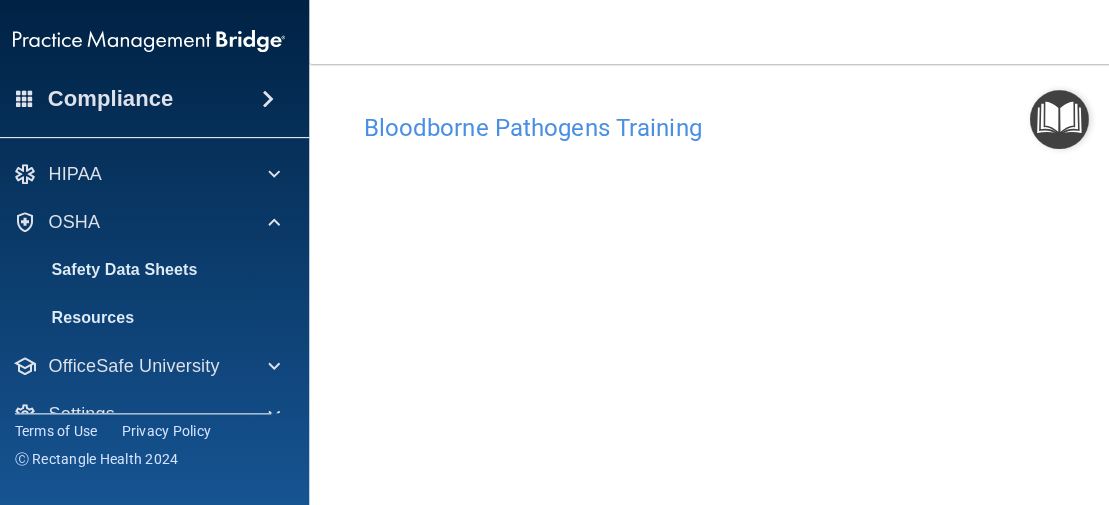 click on "OfficeSafe University" at bounding box center [135, 366] 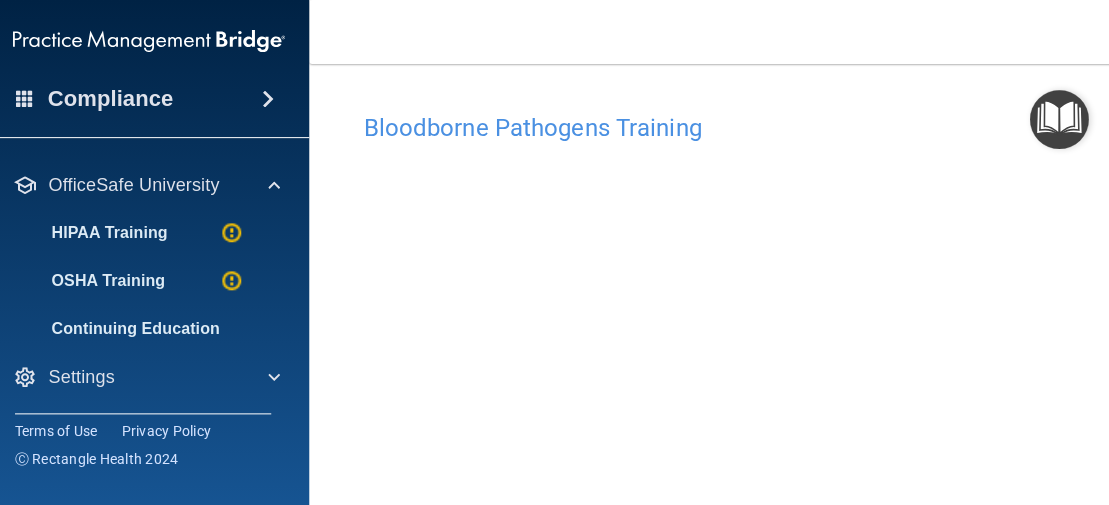 scroll, scrollTop: 181, scrollLeft: 0, axis: vertical 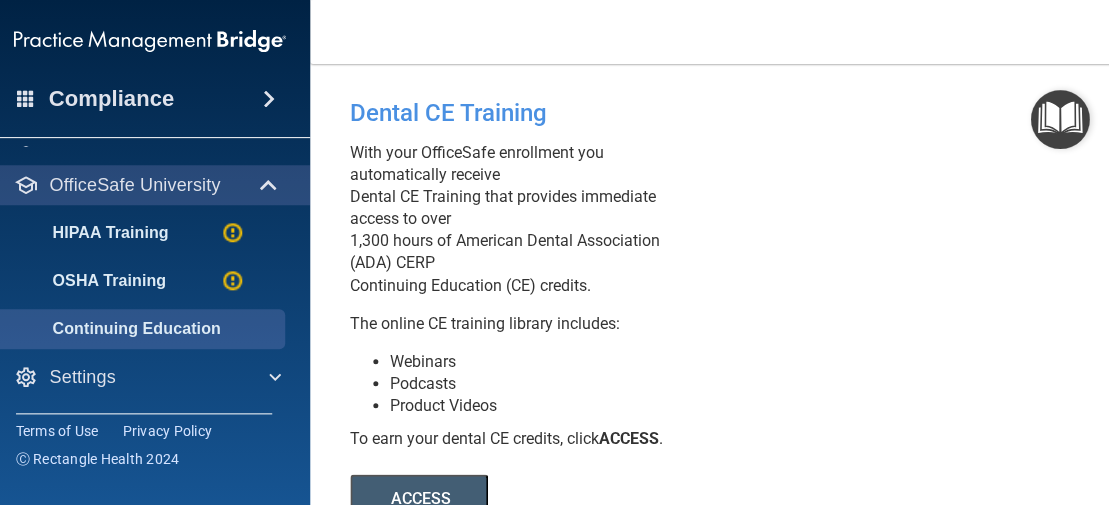 click on "OSHA Training" at bounding box center (85, 281) 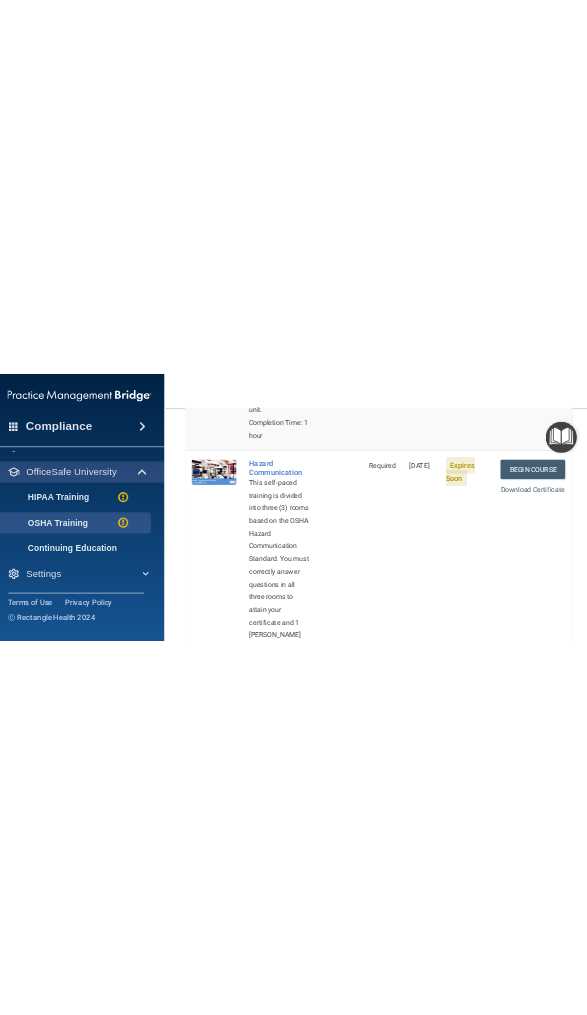 scroll, scrollTop: 657, scrollLeft: 0, axis: vertical 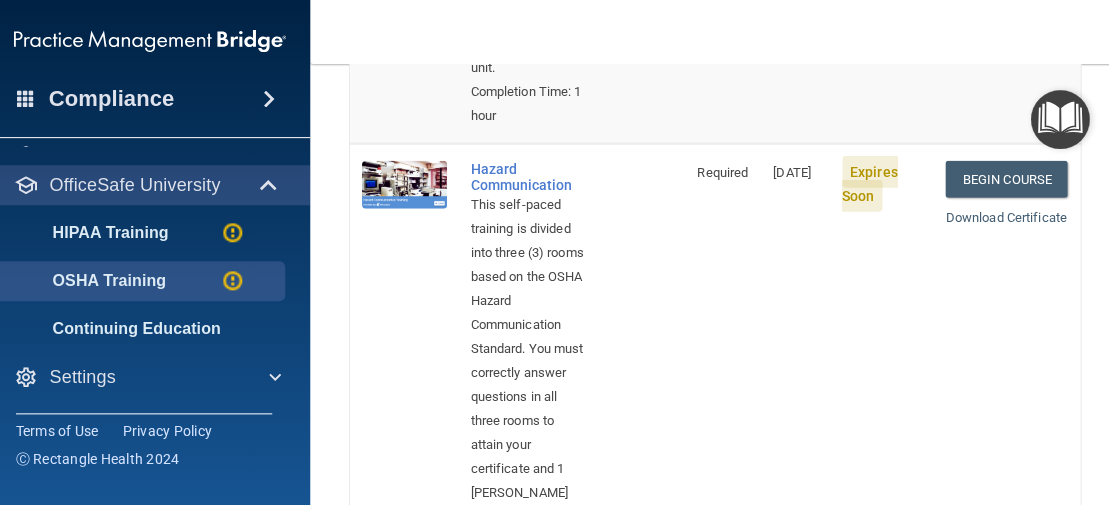 click on "Begin Course" at bounding box center [1006, 179] 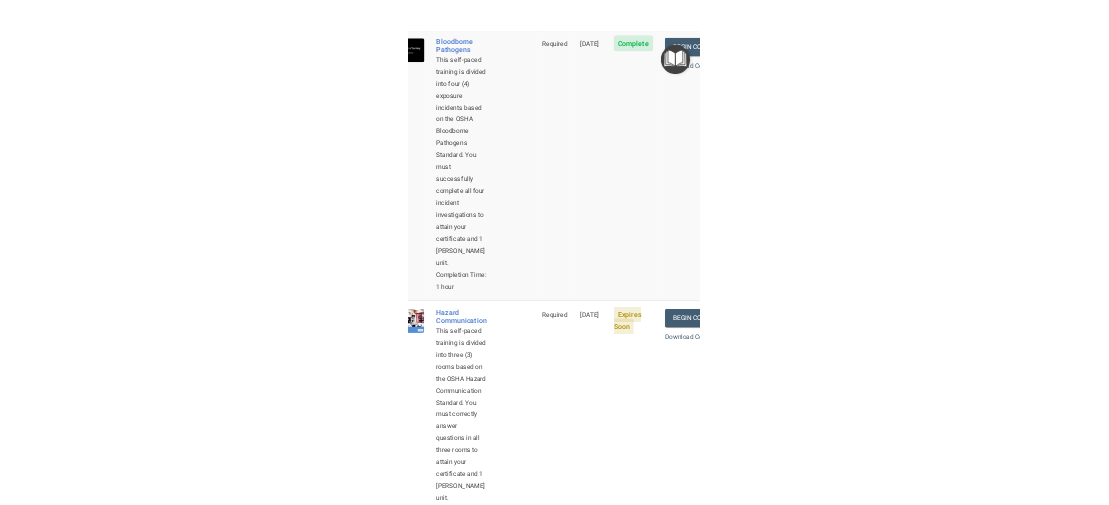scroll, scrollTop: 248, scrollLeft: 0, axis: vertical 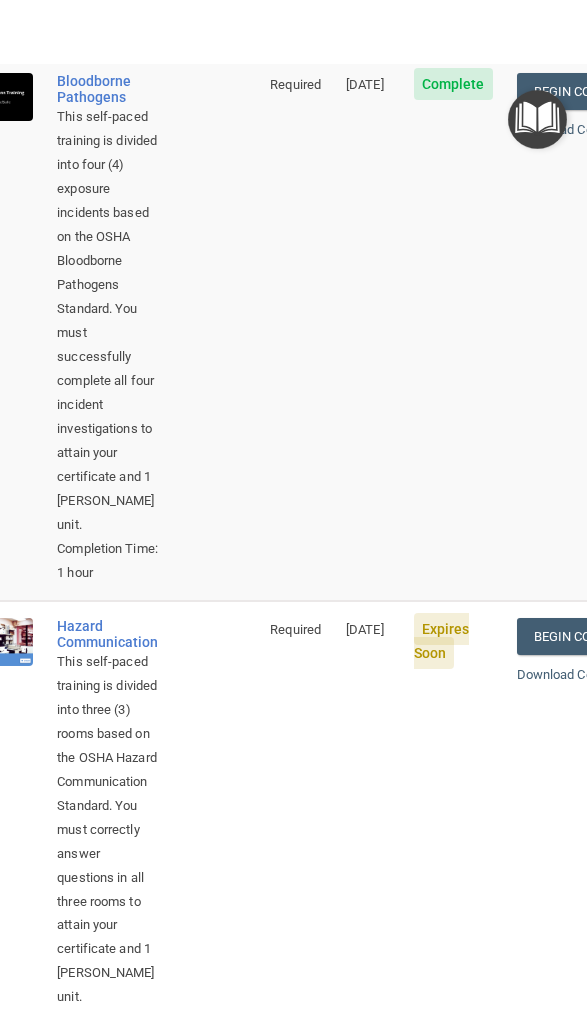 click on "Begin Course" at bounding box center (578, 636) 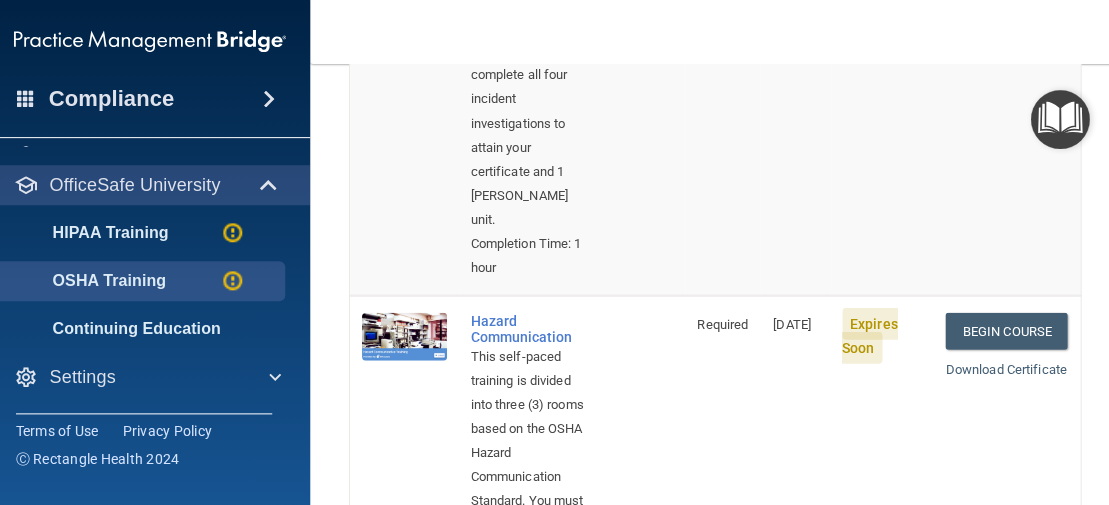 scroll, scrollTop: 505, scrollLeft: 0, axis: vertical 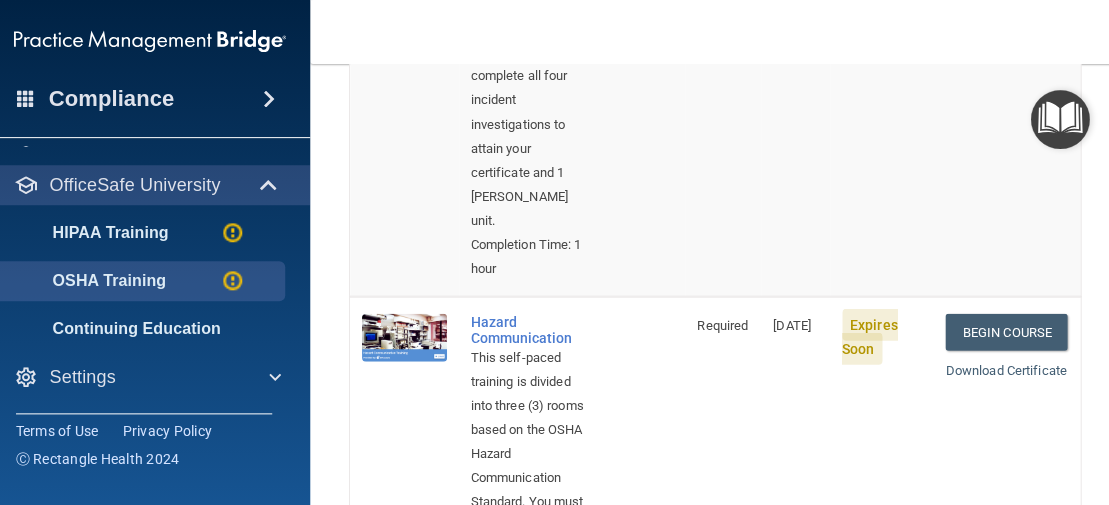 click on "Begin Course" at bounding box center [1006, 331] 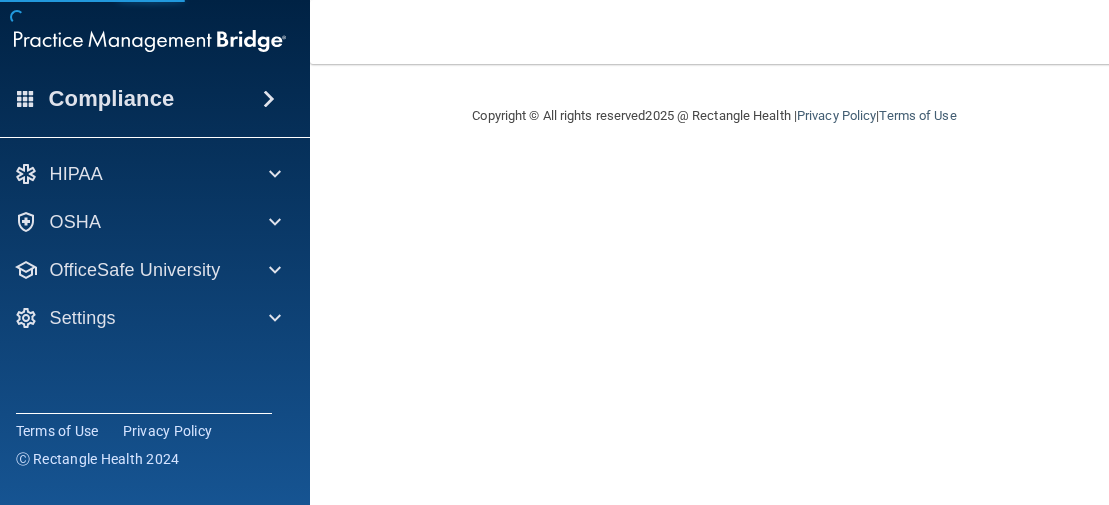 scroll, scrollTop: 0, scrollLeft: 0, axis: both 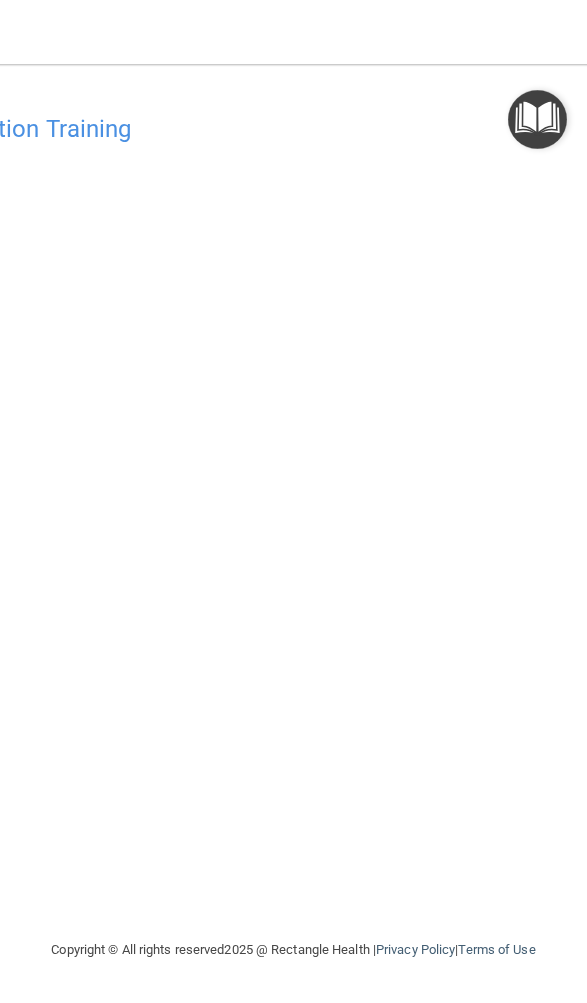 click on "Hazard Communication Training" at bounding box center [294, 128] 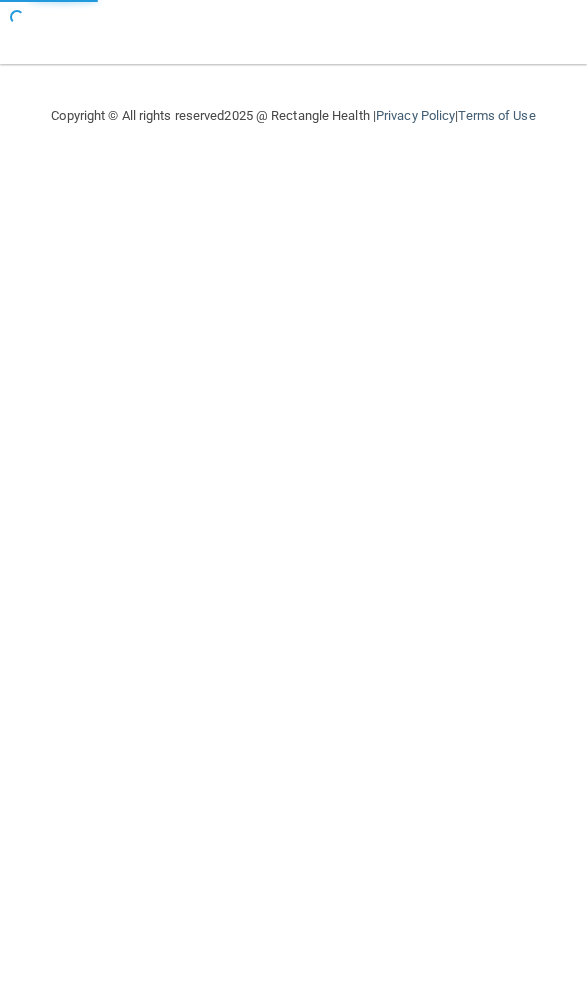 scroll, scrollTop: 0, scrollLeft: 0, axis: both 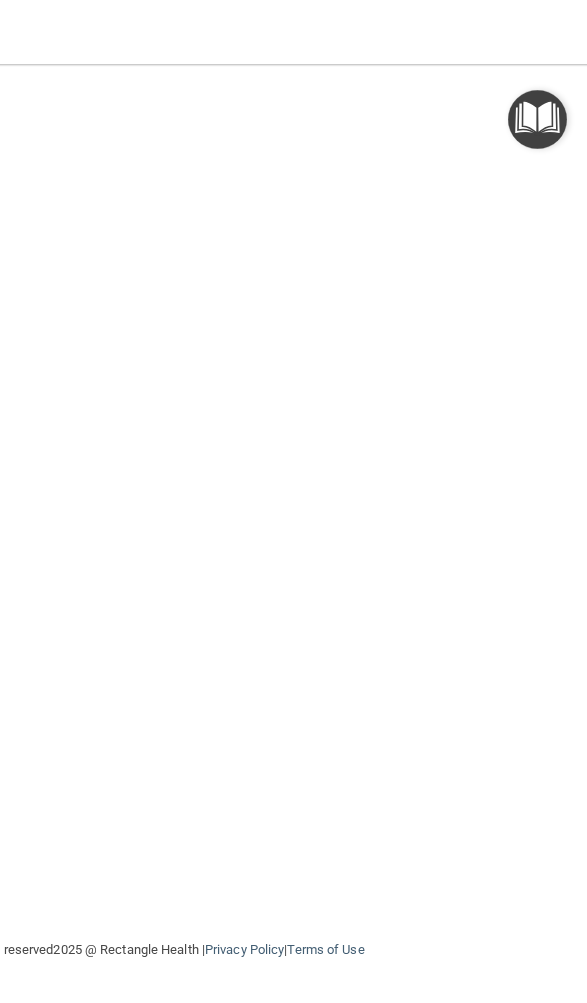 click at bounding box center (537, 119) 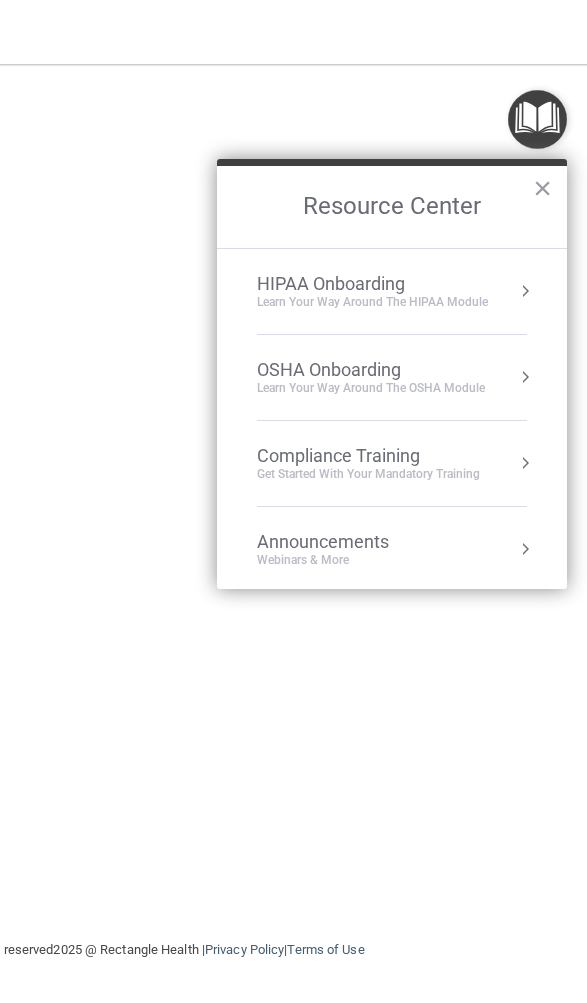 click on "Resource Center" at bounding box center [392, 207] 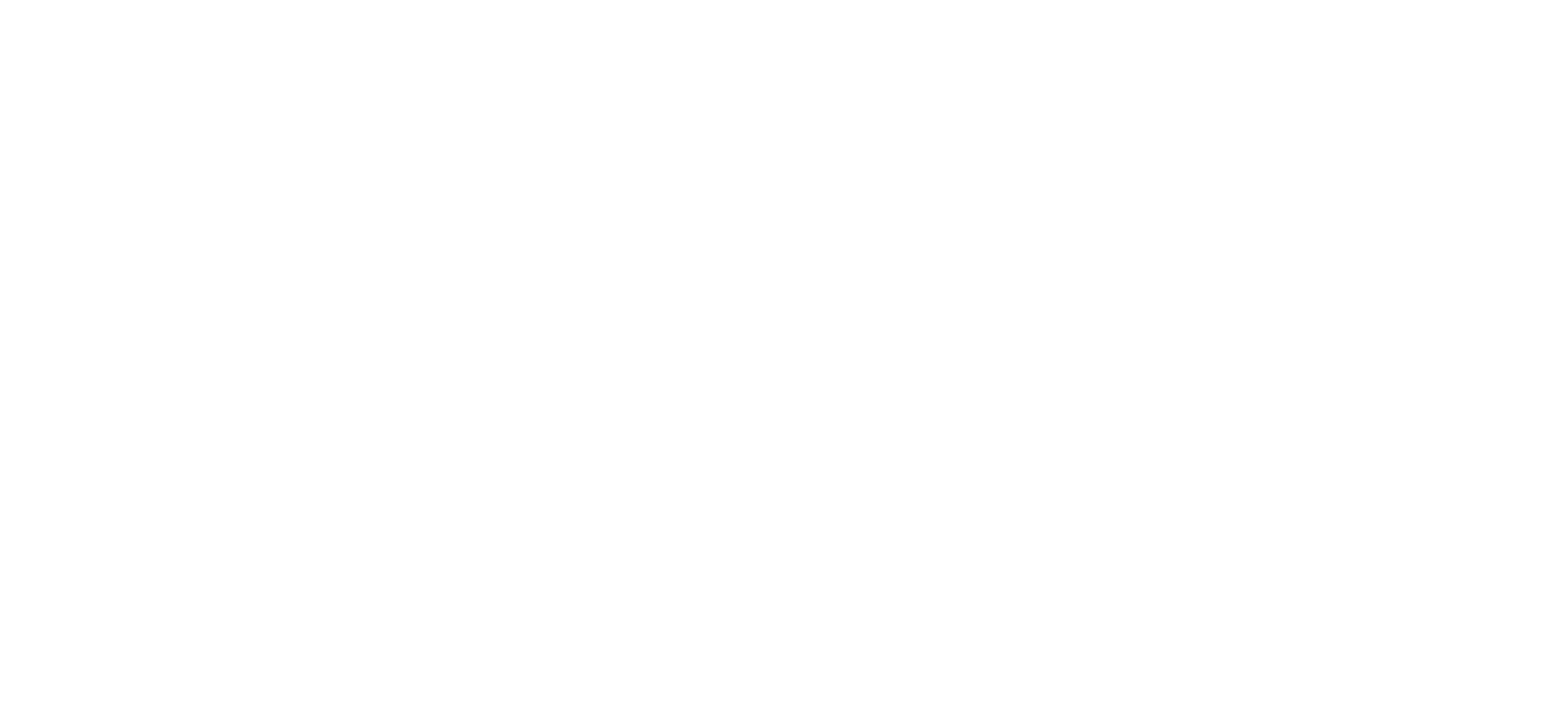 scroll, scrollTop: 0, scrollLeft: 0, axis: both 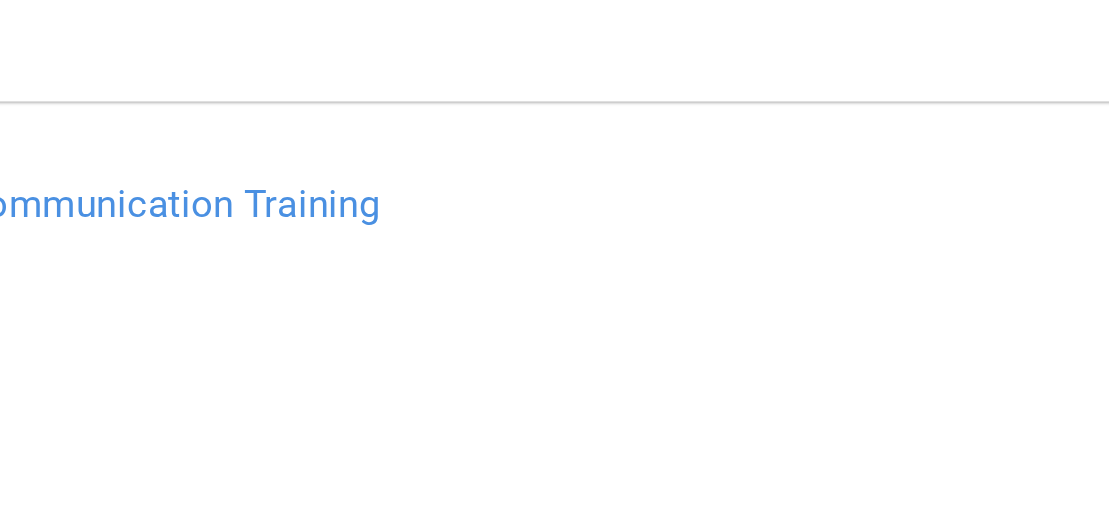 click on "Compliance
HIPAA
Documents and Policies                 Report an Incident               Business Associates               Emergency Planning               Resources                 HIPAA Risk Assessment
OSHA
Documents               Safety Data Sheets               Self-Assessment                Injury and Illness Report                Resources
PCI
PCI Compliance                Merchant Savings Calculator
OfficeSafe University
HIPAA Training                   OSHA Training                   Continuing Education
Settings
My Account               My Users" at bounding box center [554, 252] 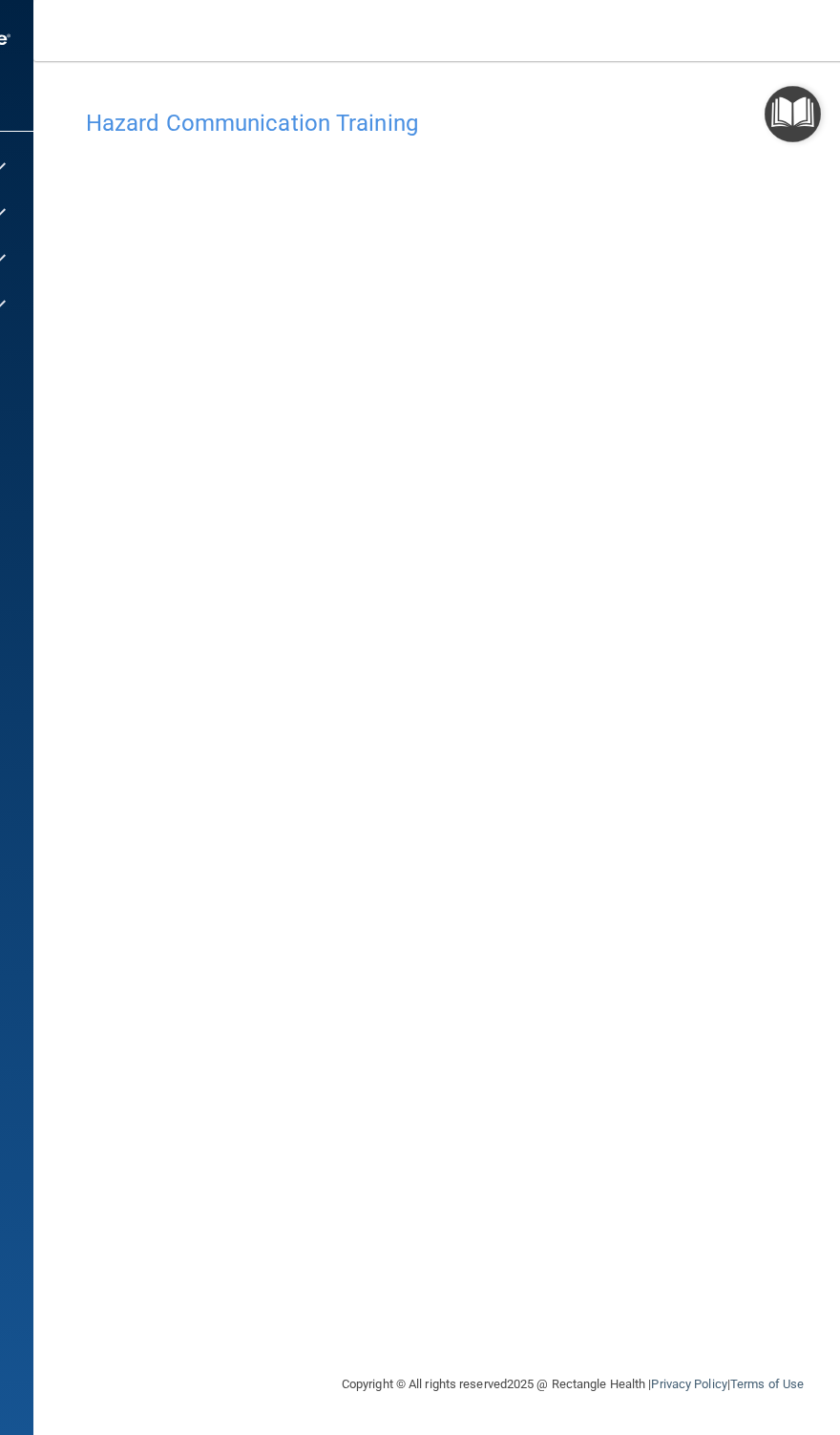 click on "Hazard Communication Training         This course doesn’t expire until [DATE]. Are you sure you want to take this course now?   Take the course anyway!" at bounding box center (573, 736) 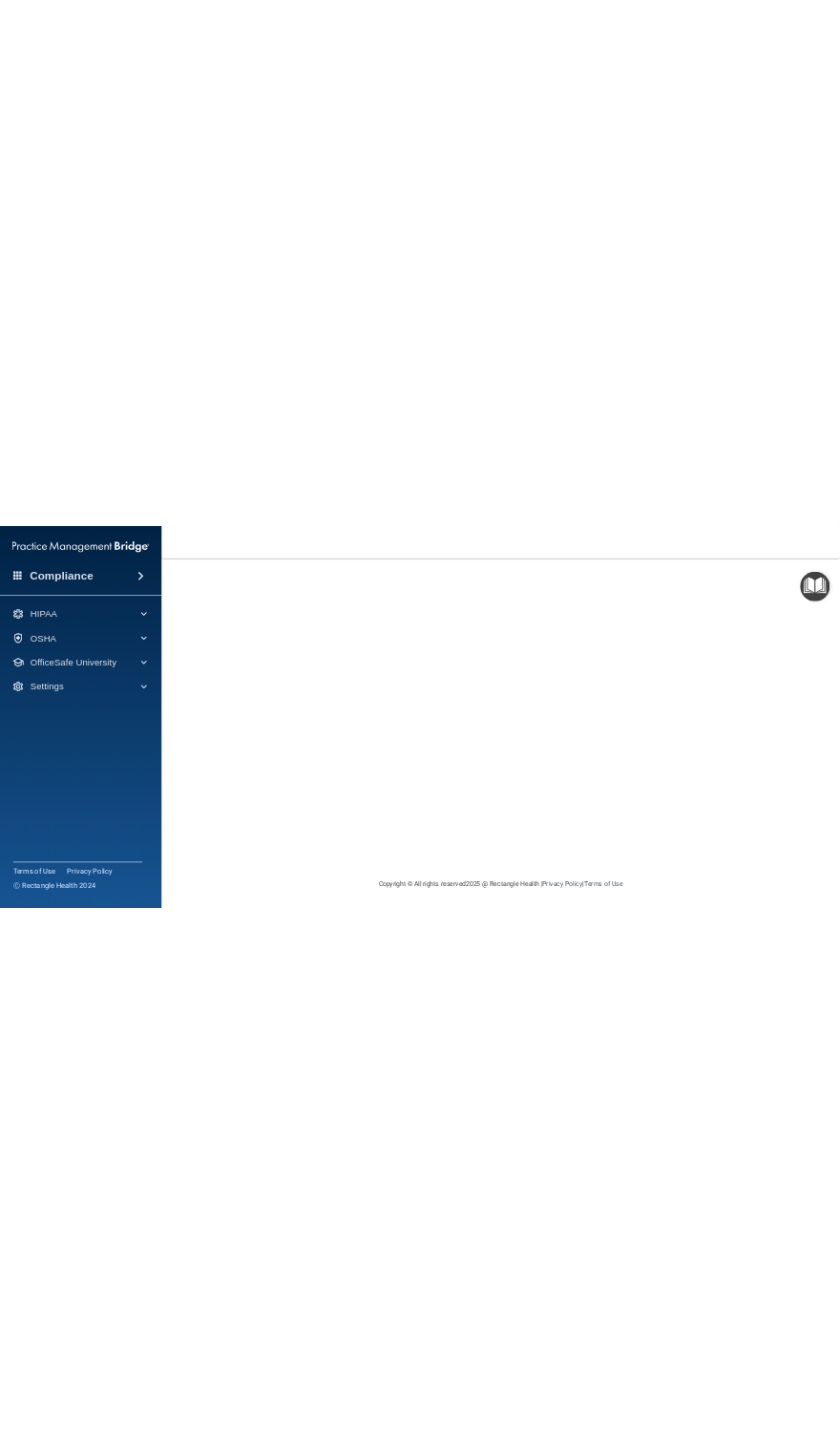 scroll, scrollTop: 137, scrollLeft: 0, axis: vertical 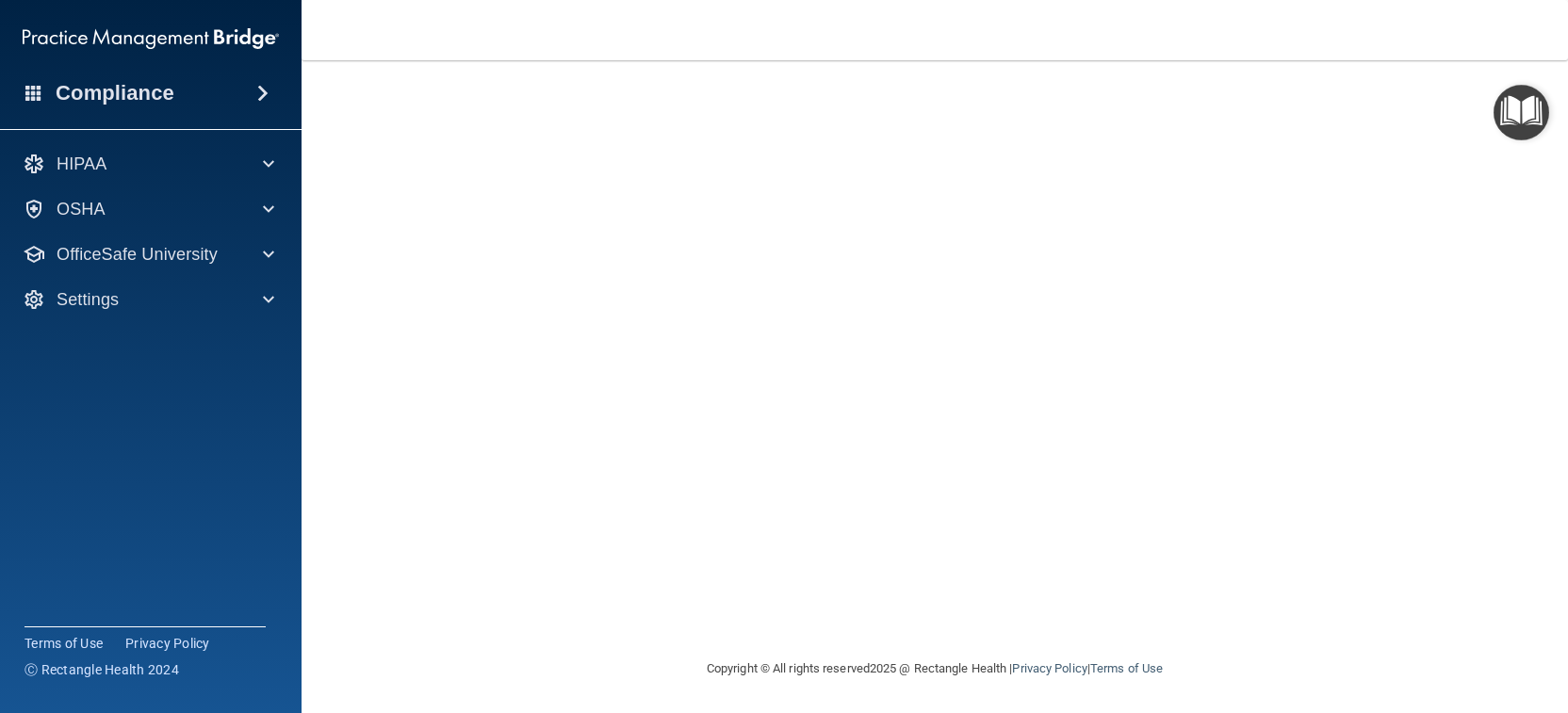 click on "Hazard Communication Training         This course doesn’t expire until 08/06/2025. Are you sure you want to take this course now?   Take the course anyway!            Copyright © All rights reserved  2025 @ Rectangle Health |  Privacy Policy  |  Terms of Use" at bounding box center [935, 386] 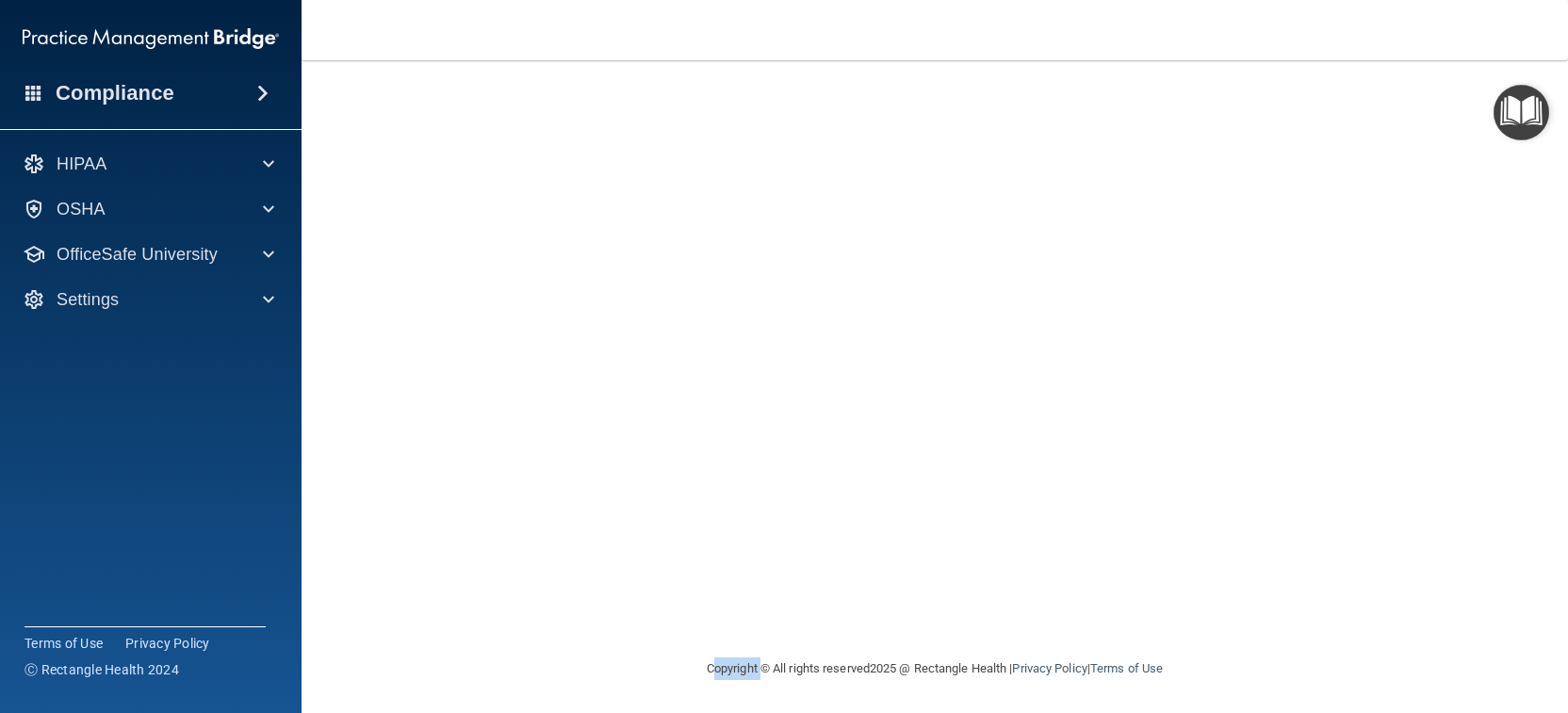 click on "Hazard Communication Training         This course doesn’t expire until [DATE]. Are you sure you want to take this course now?   Take the course anyway!" at bounding box center [935, 310] 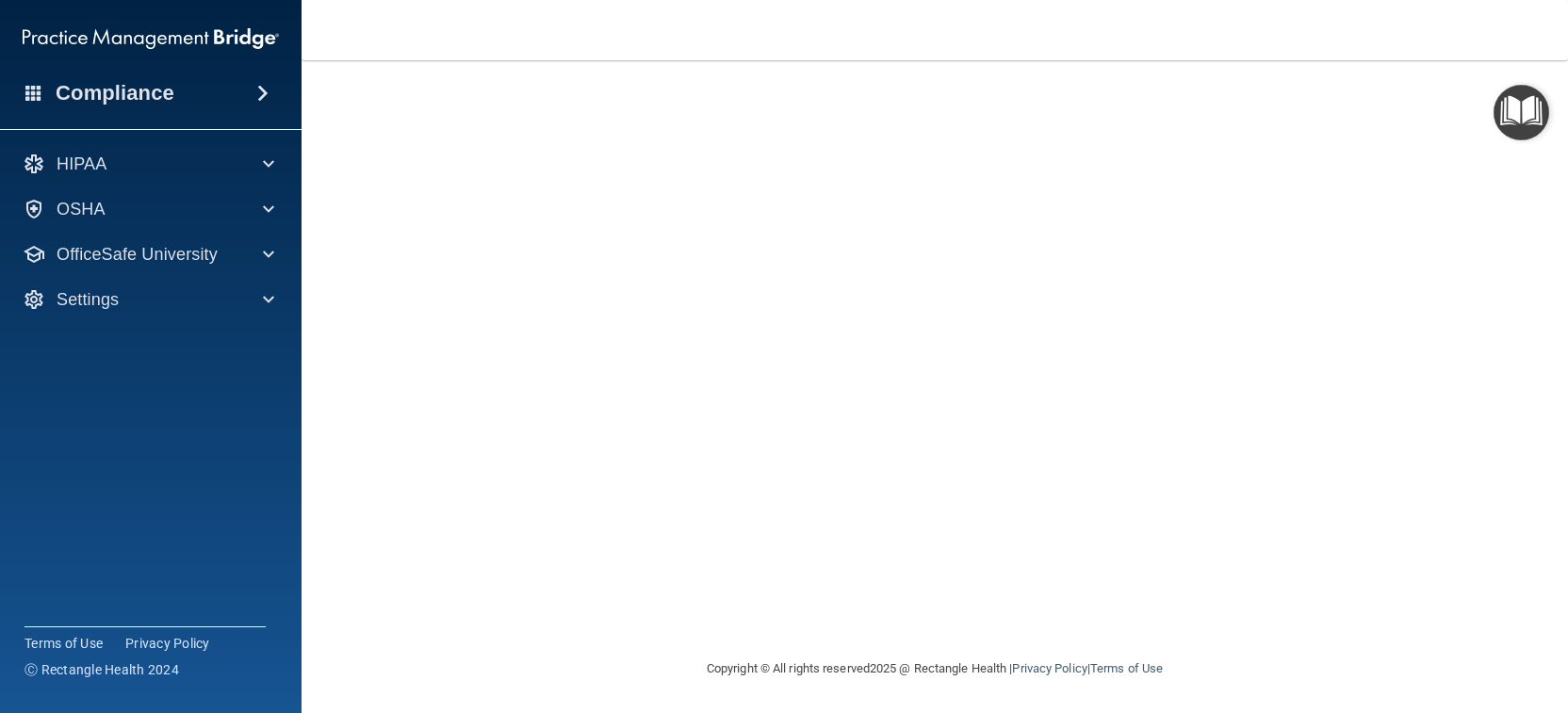 click on "Hazard Communication Training         This course doesn’t expire until 08/06/2025. Are you sure you want to take this course now?   Take the course anyway!" at bounding box center (935, 310) 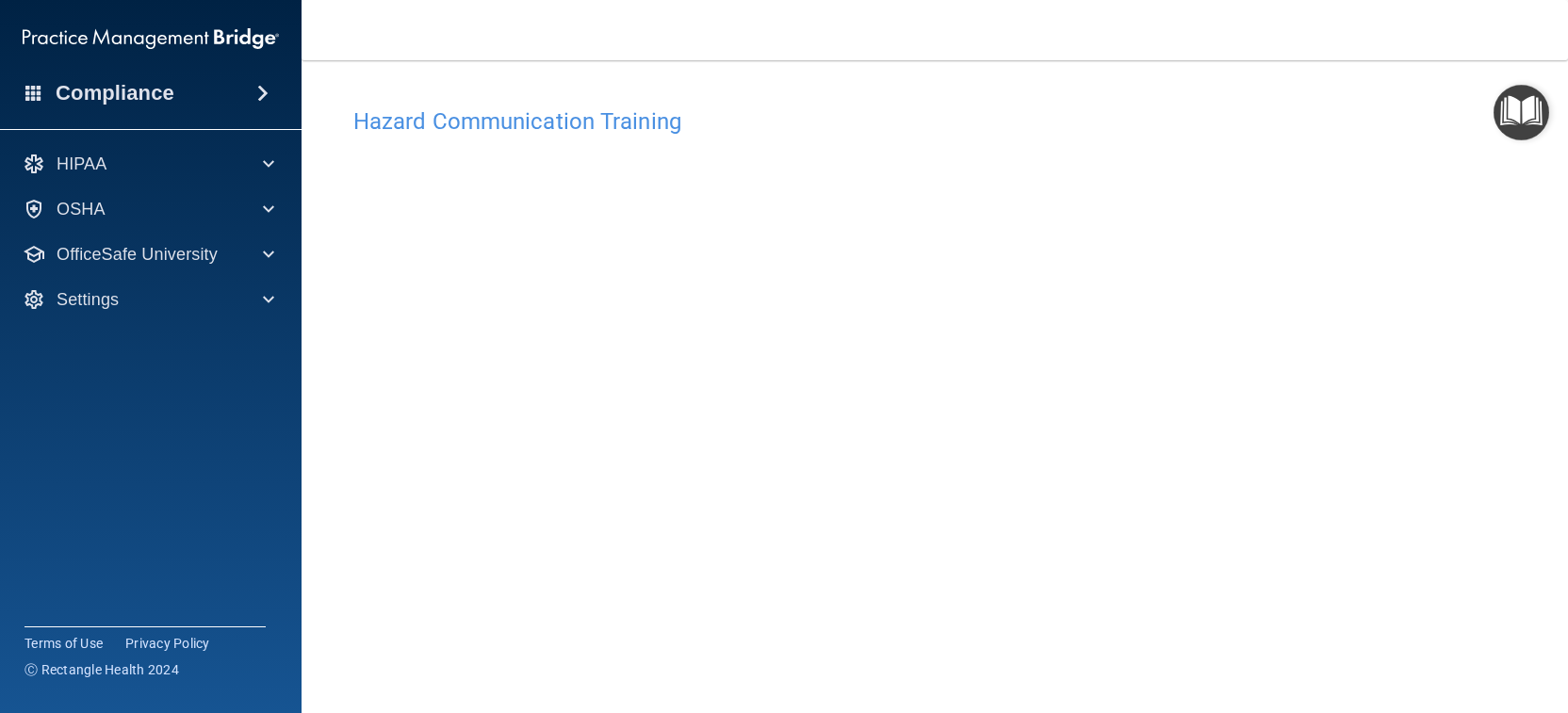 scroll, scrollTop: 0, scrollLeft: 0, axis: both 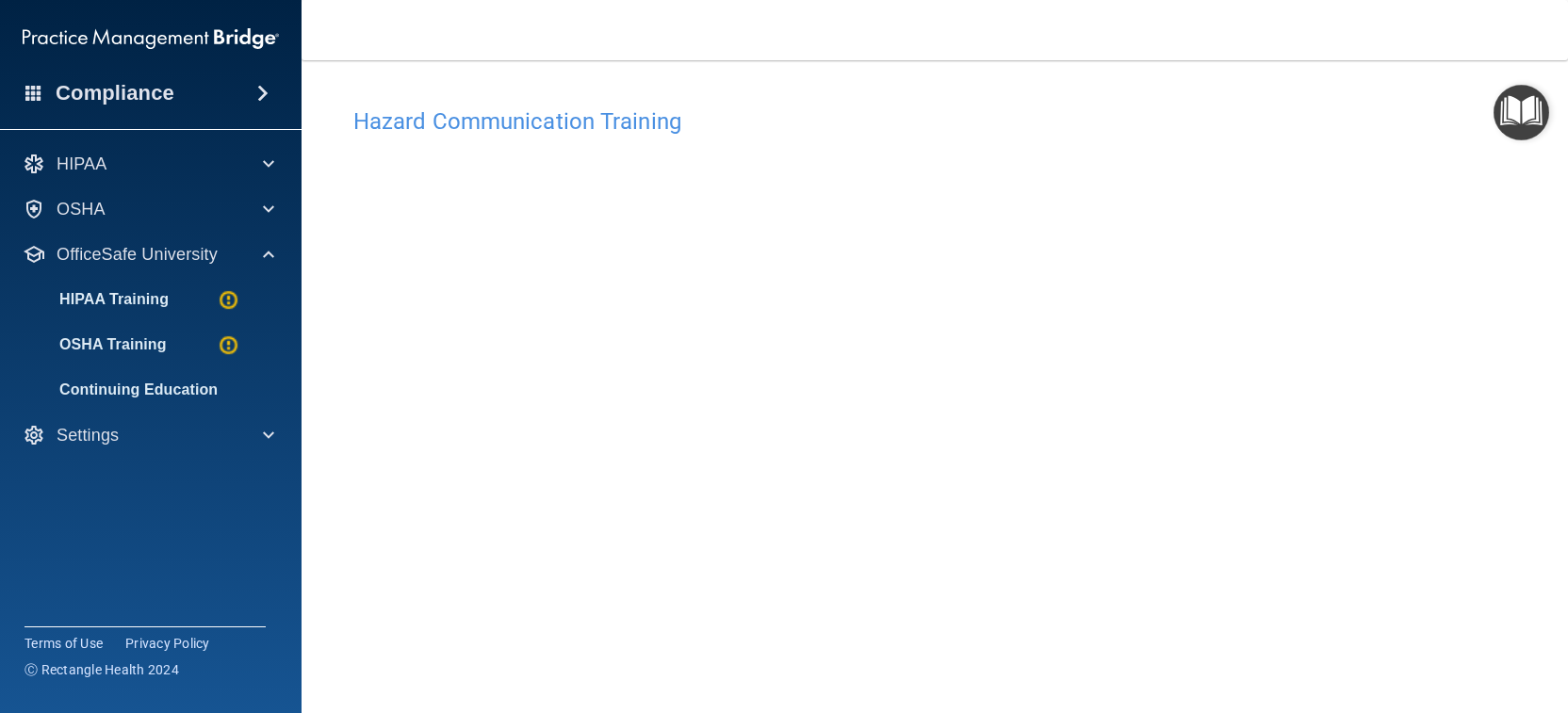 click on "Continuing Education" at bounding box center [140, 390] 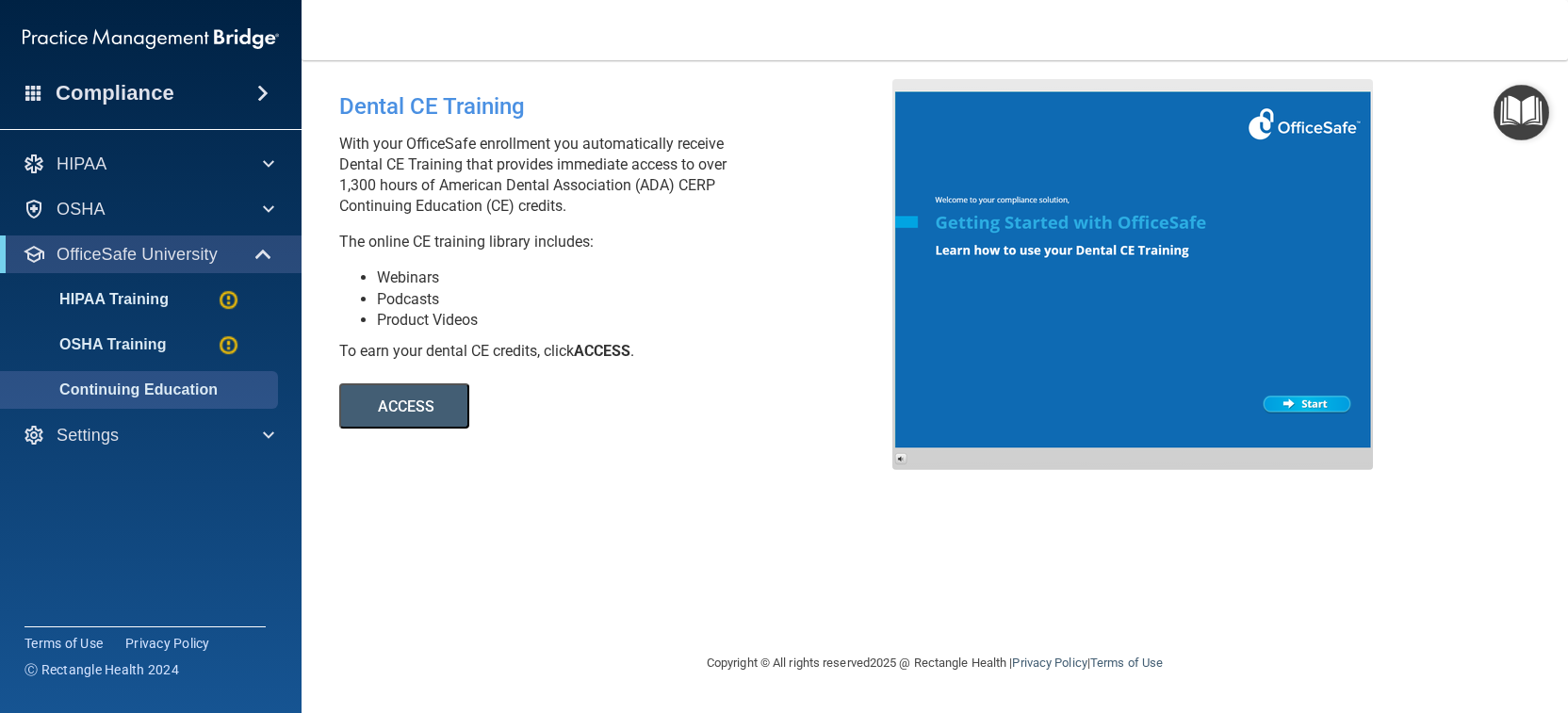 click on "OSHA Training" at bounding box center (90, 345) 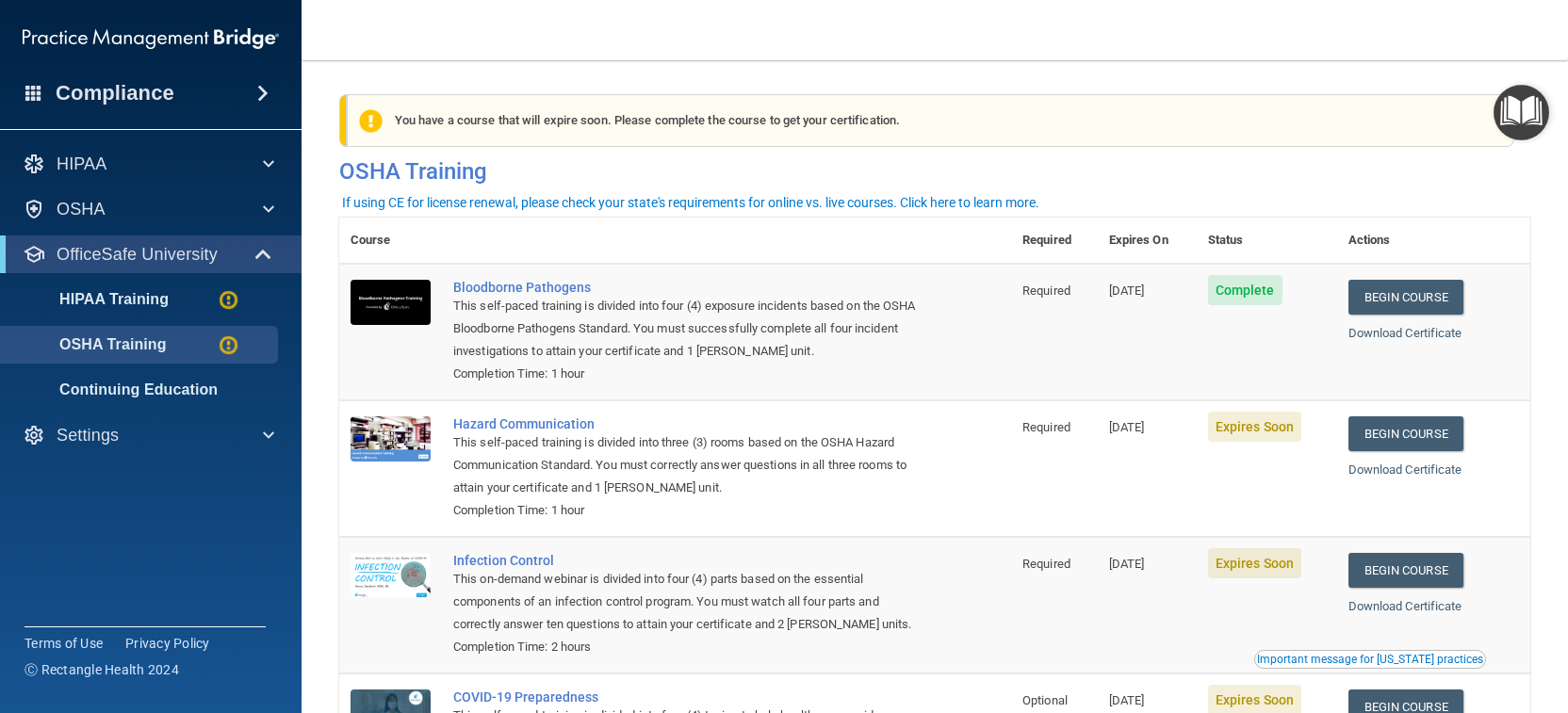 click on "Begin Course" at bounding box center [1406, 433] 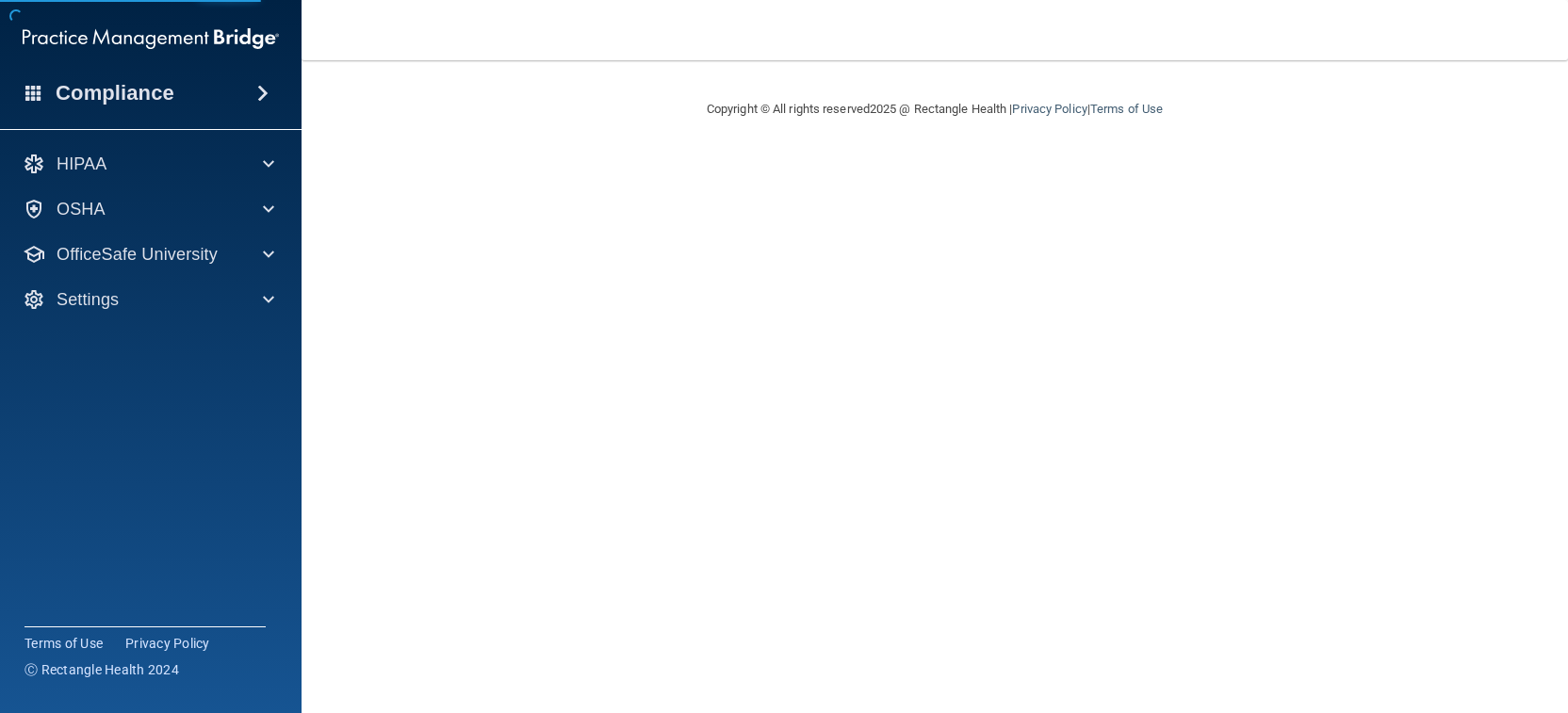 scroll, scrollTop: 0, scrollLeft: 0, axis: both 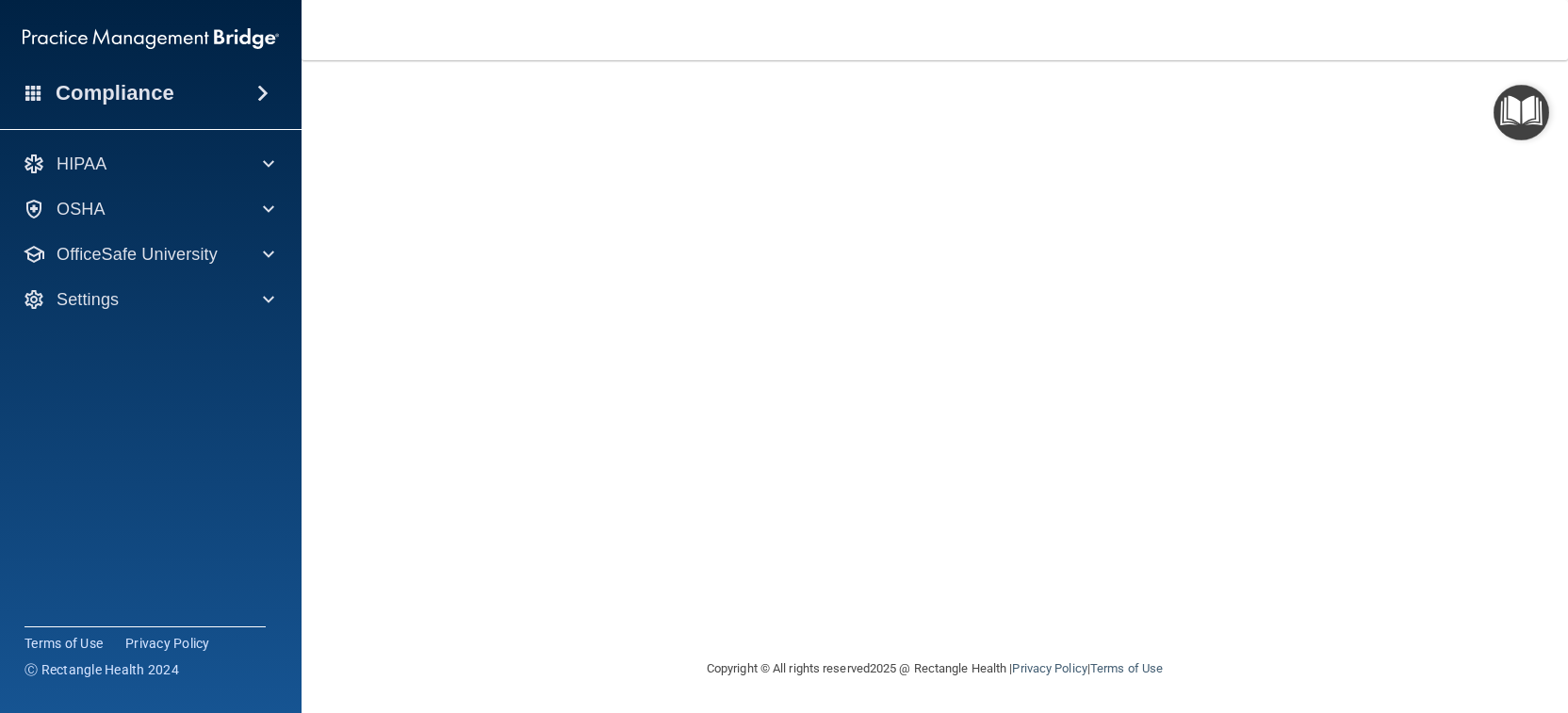 click on "Hazard Communication Training         This course doesn’t expire until [DATE]. Are you sure you want to take this course now?   Take the course anyway!" at bounding box center (935, 310) 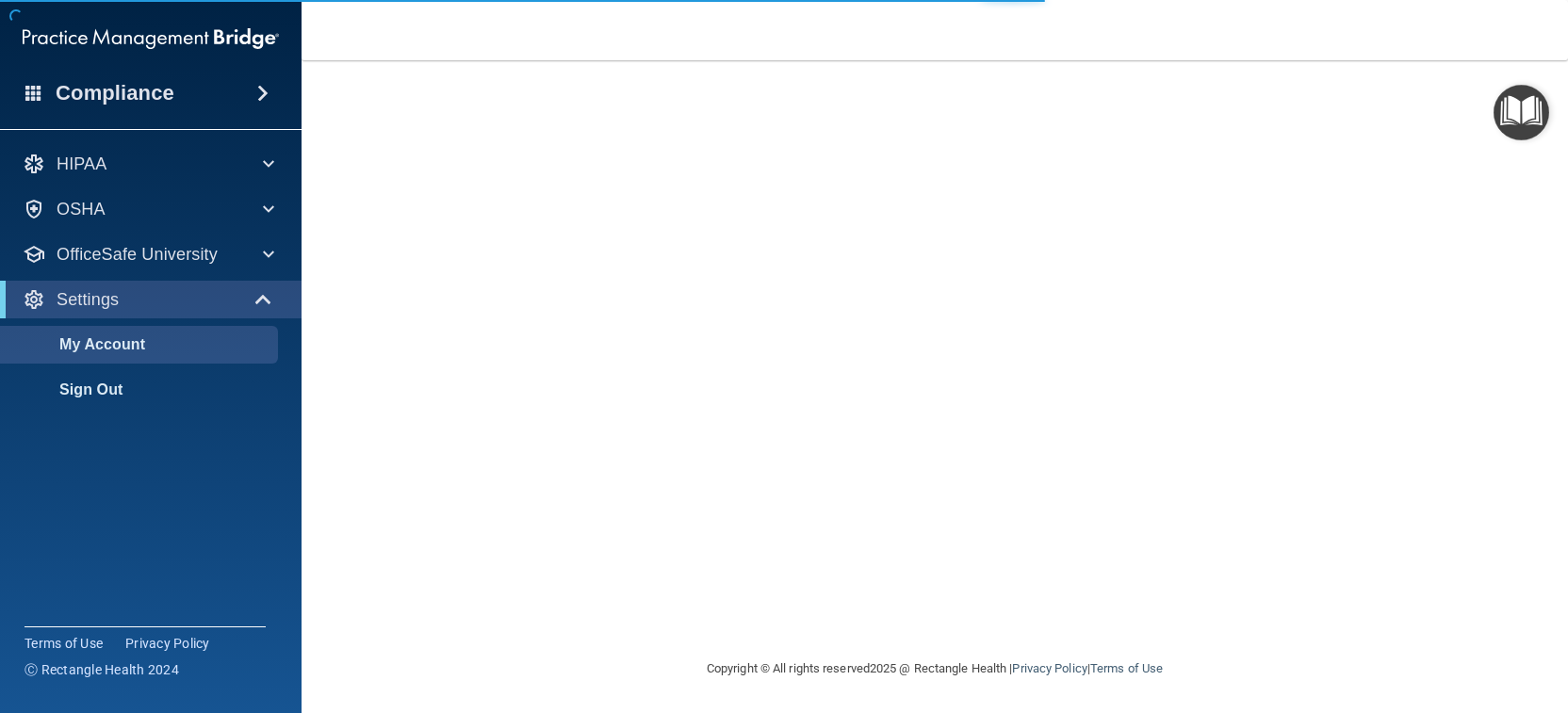 scroll, scrollTop: 0, scrollLeft: 0, axis: both 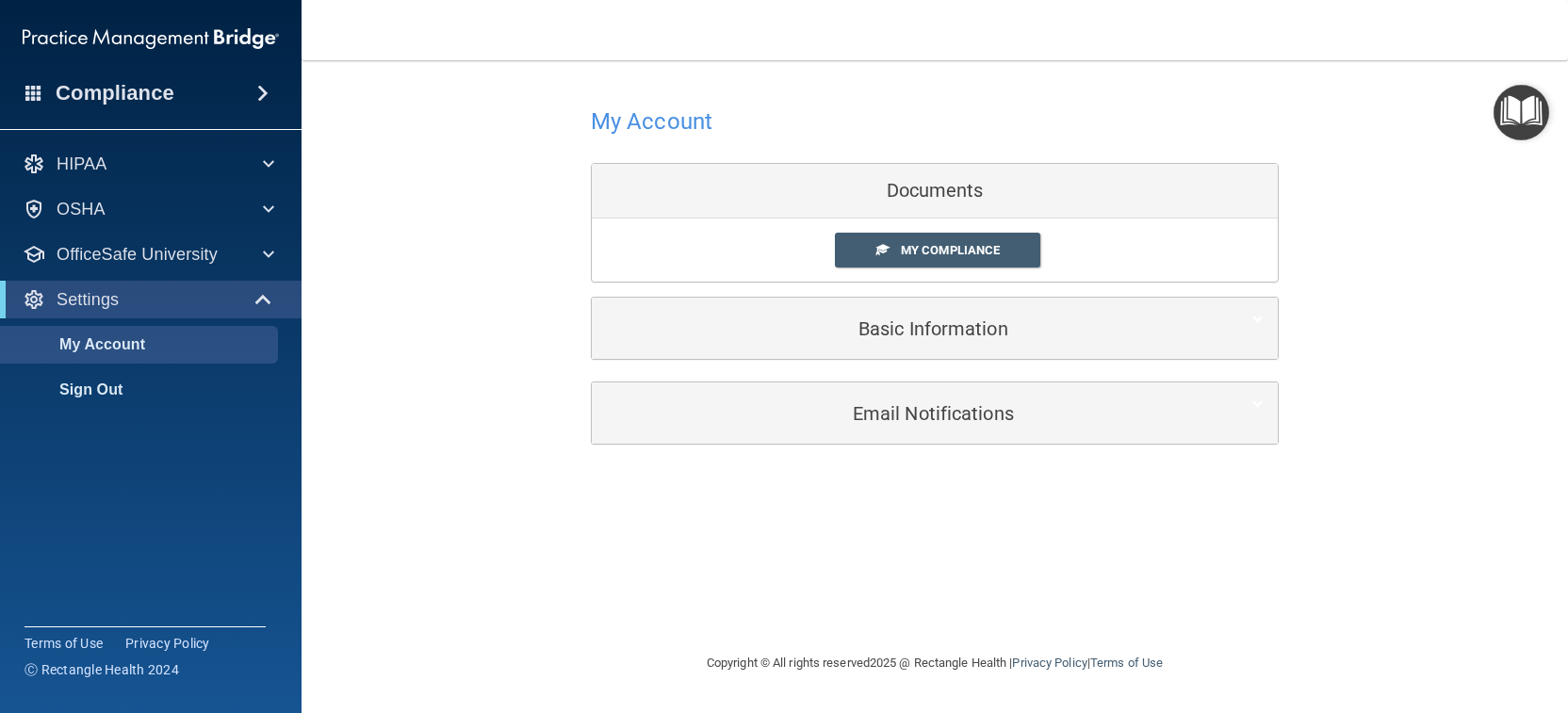 click on "Basic Information" at bounding box center [906, 329] 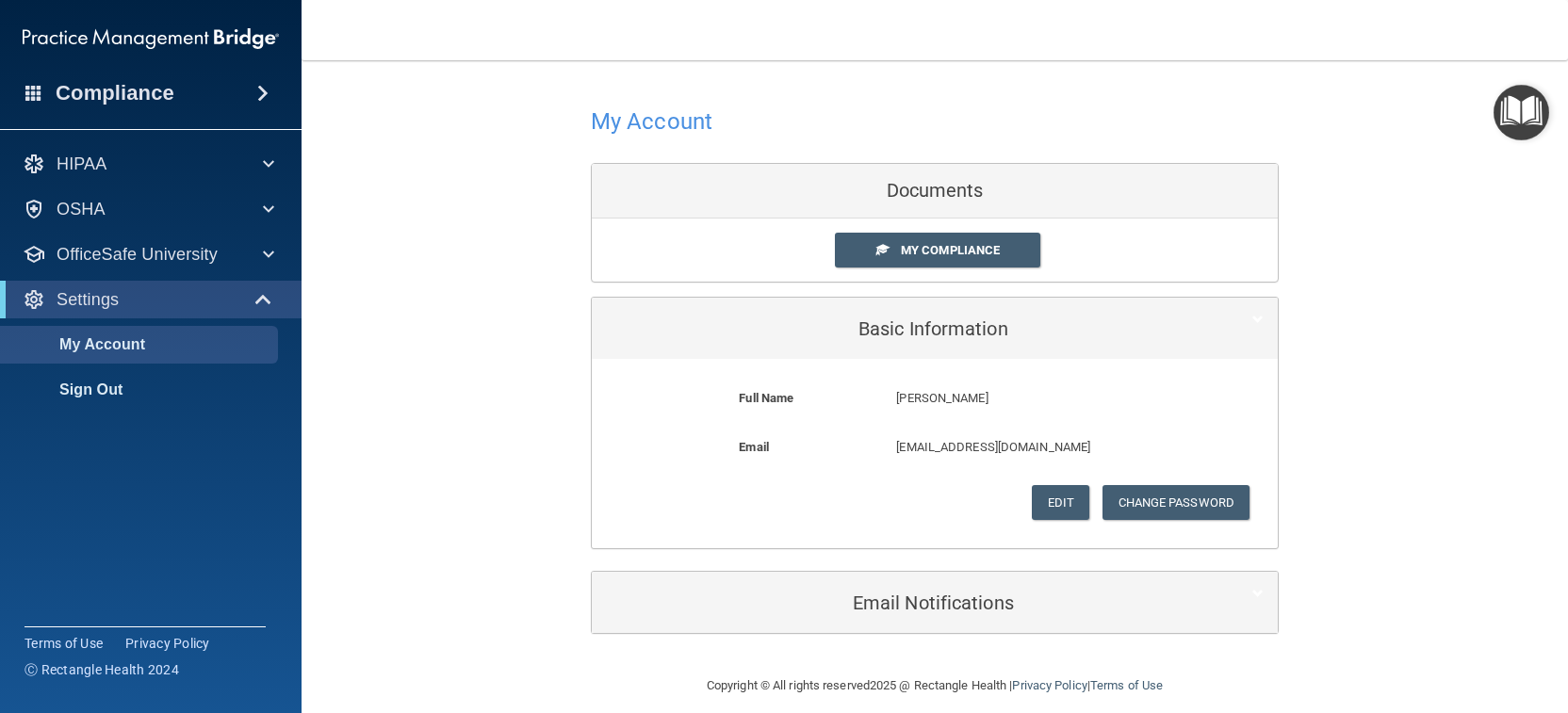 click on "Basic Information" at bounding box center (906, 329) 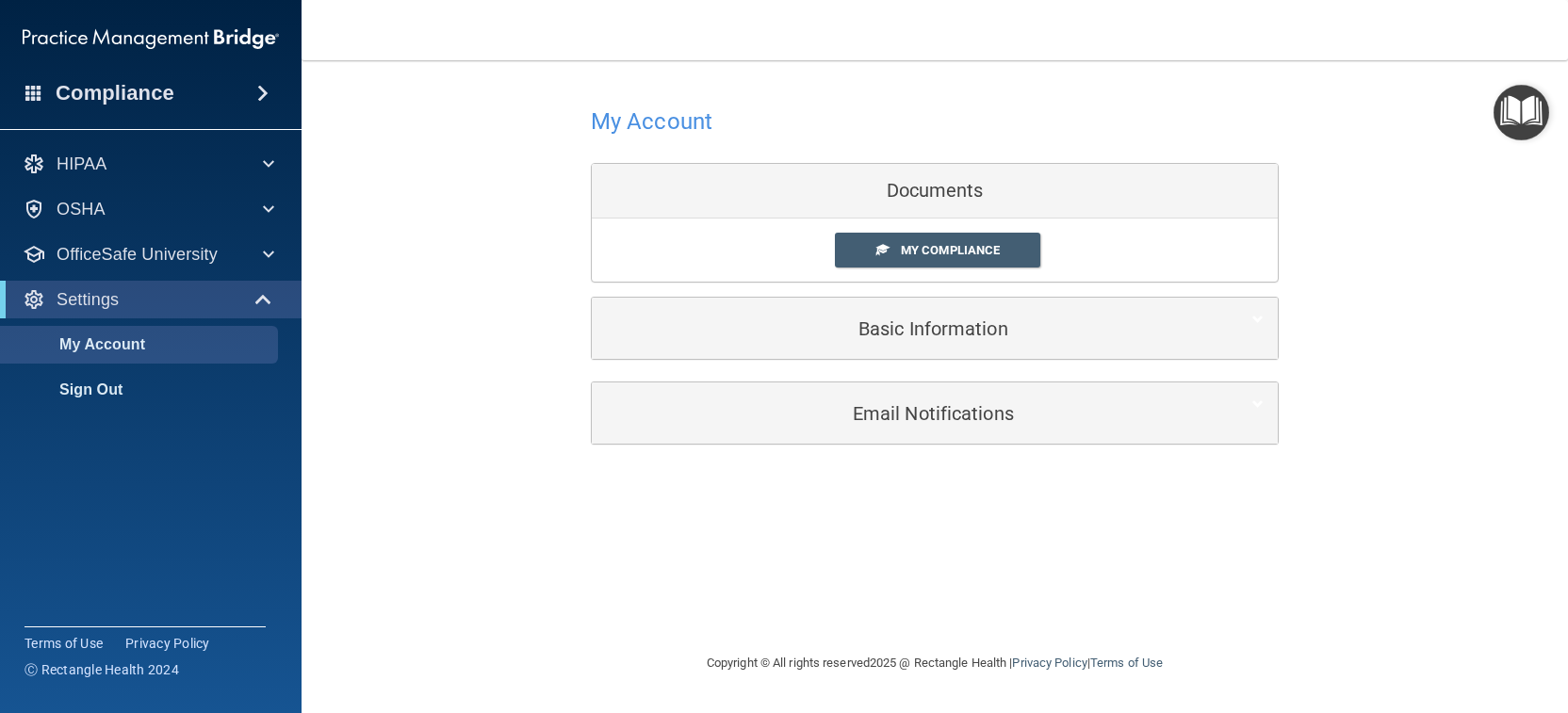 click on "Documents" at bounding box center [935, 191] 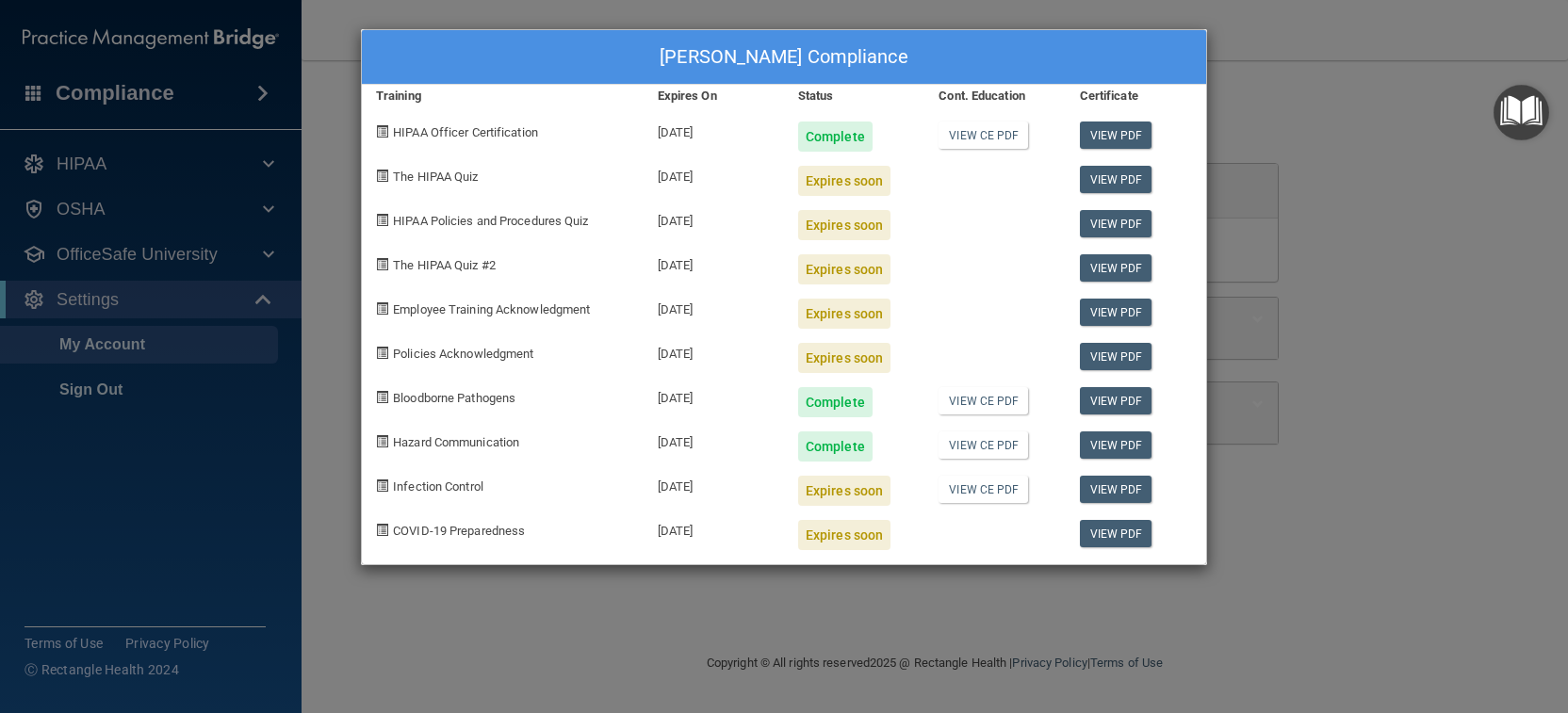 click on "View PDF" at bounding box center [1116, 489] 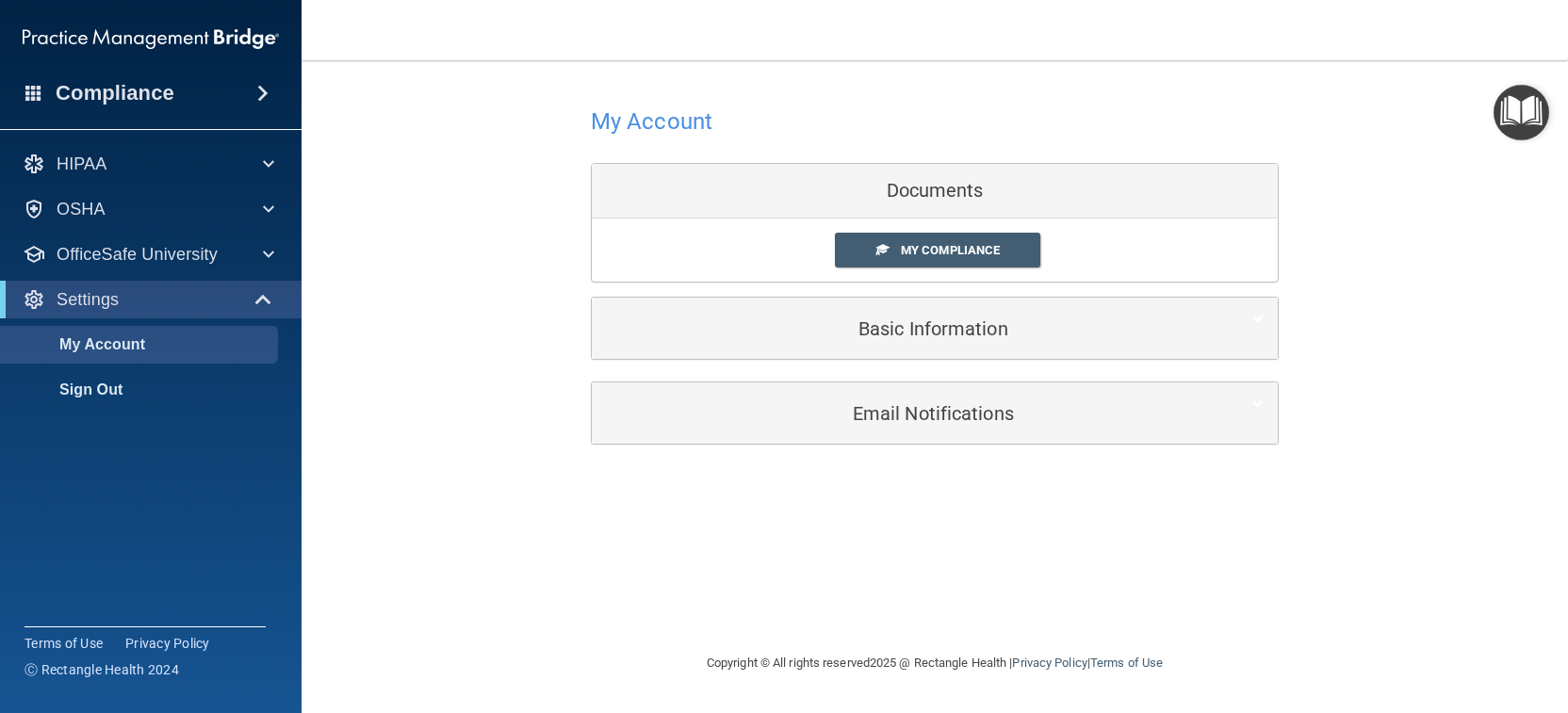 click on "OfficeSafe University" at bounding box center [137, 254] 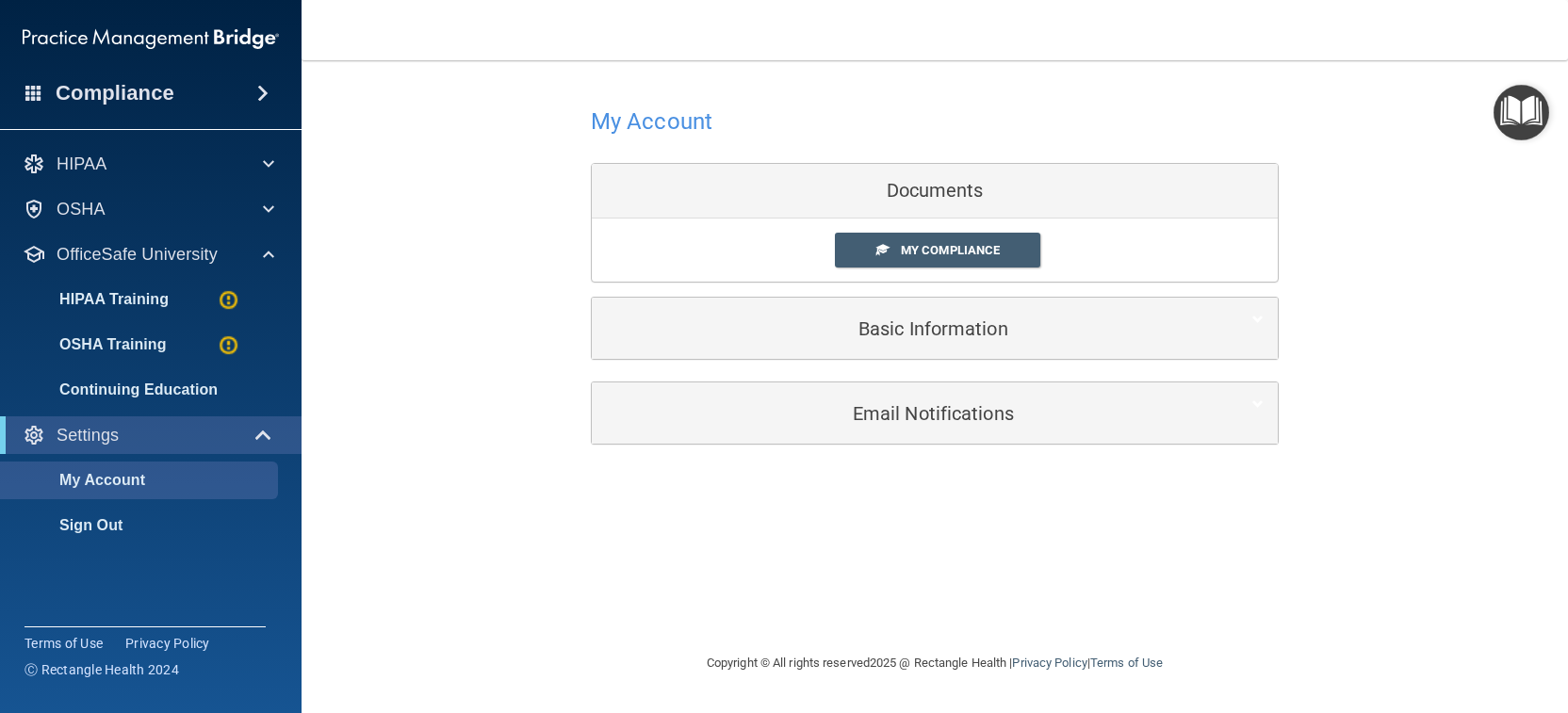 click on "Continuing Education" at bounding box center [140, 390] 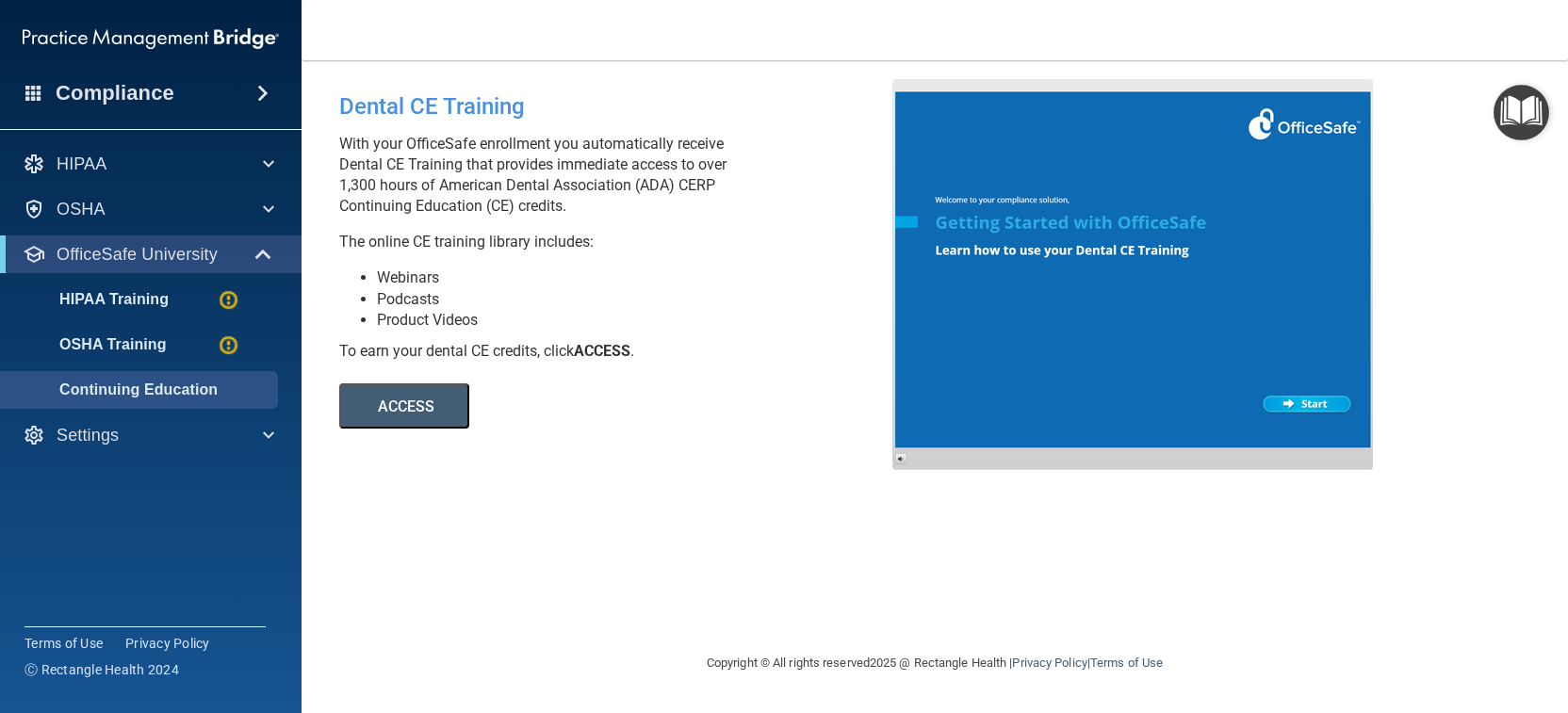 click on "ACCESS" at bounding box center (404, 406) 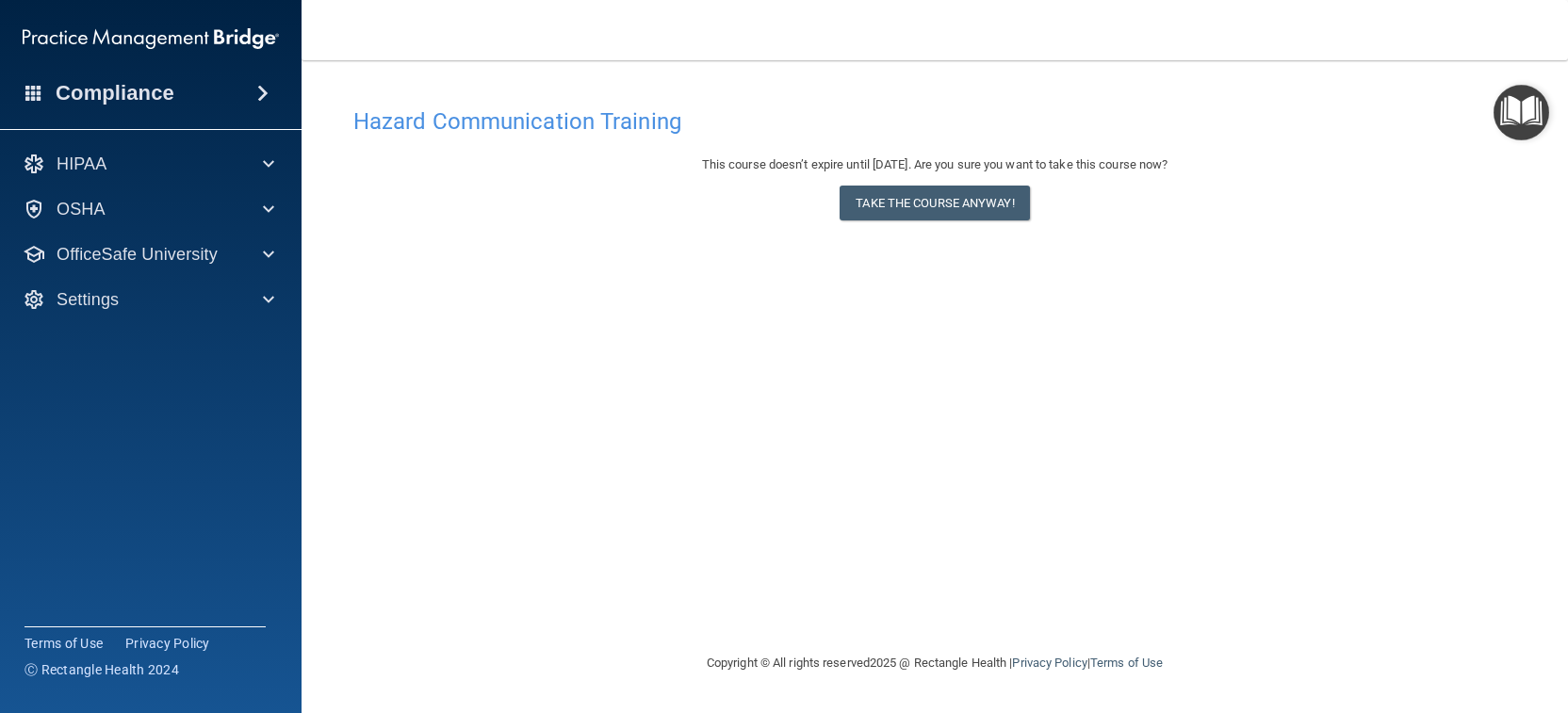 click on "OfficeSafe University" at bounding box center (137, 254) 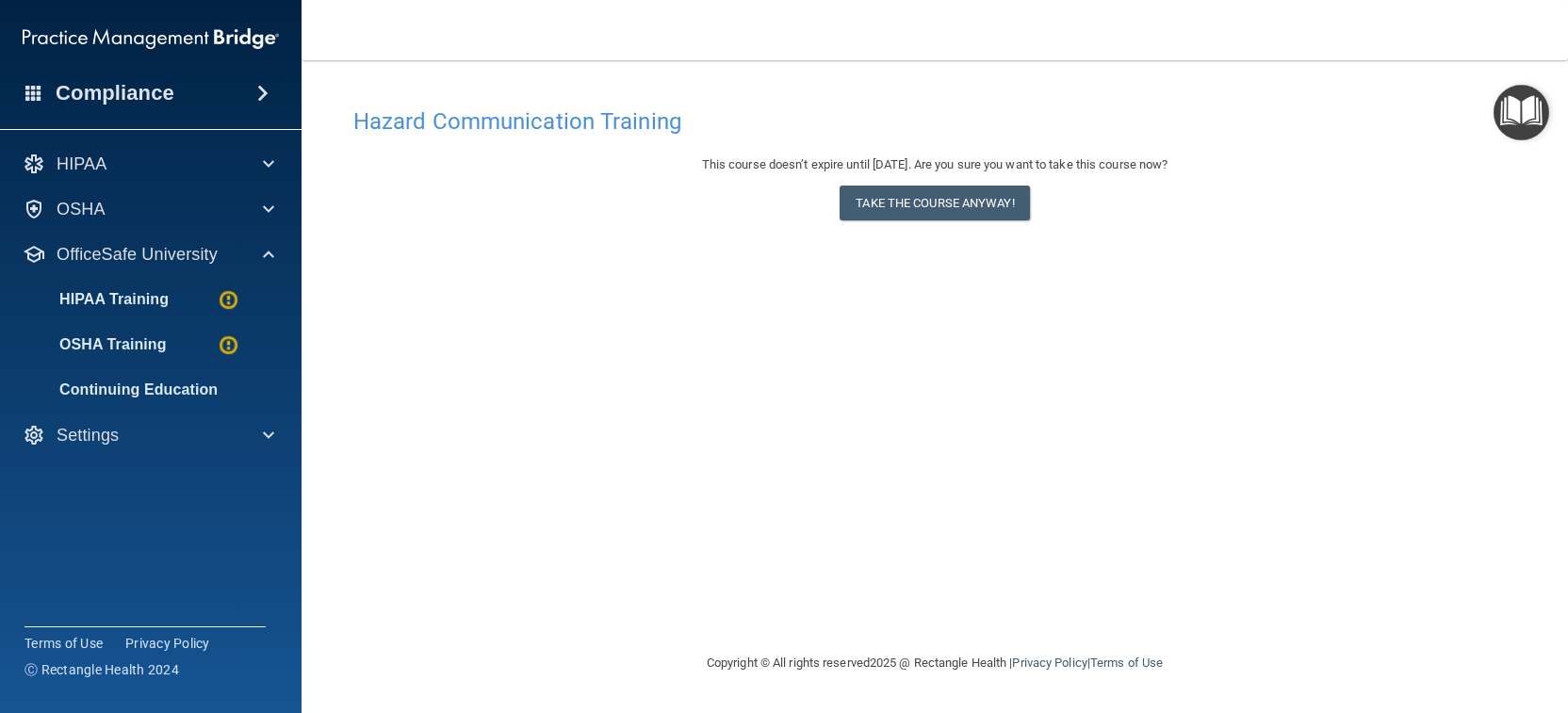 click on "OSHA Training" at bounding box center (90, 345) 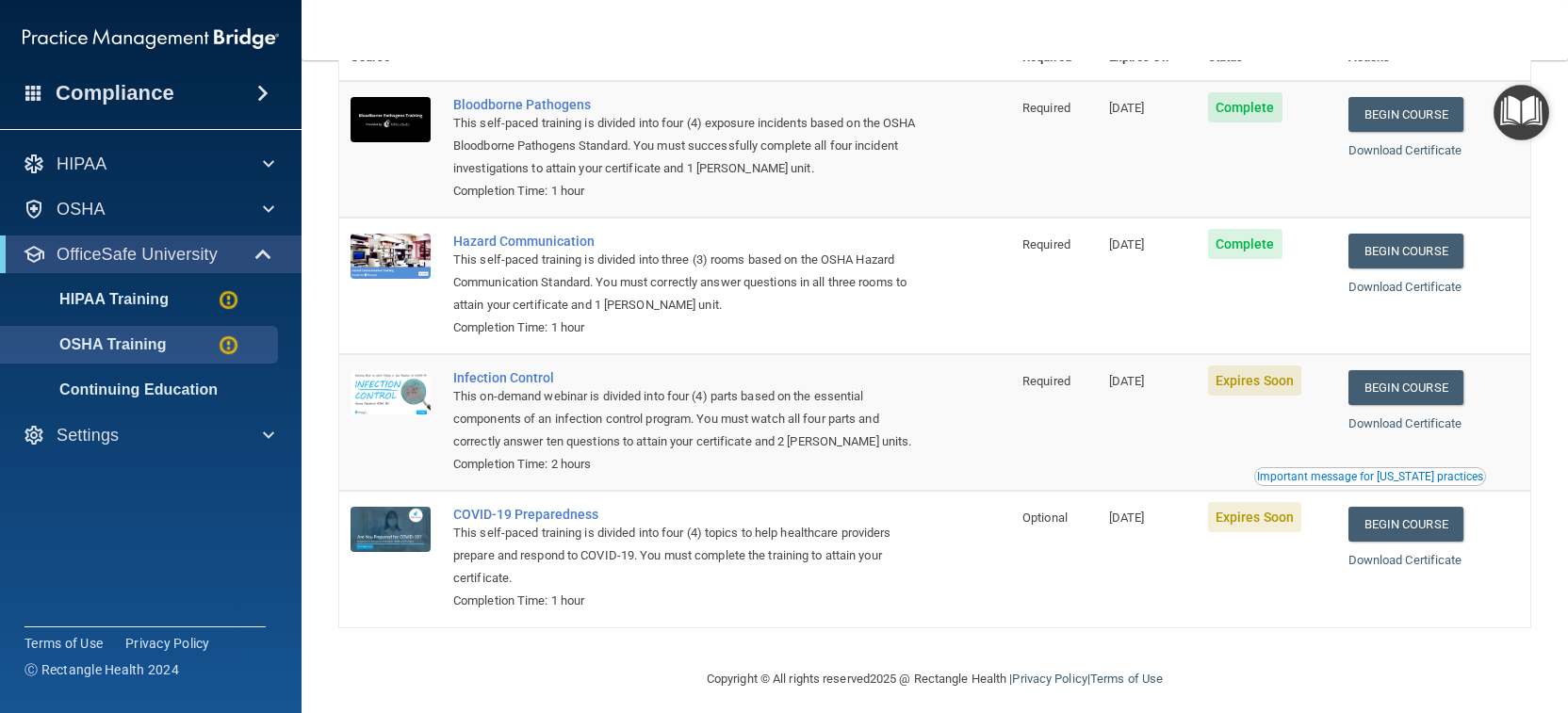 scroll, scrollTop: 182, scrollLeft: 0, axis: vertical 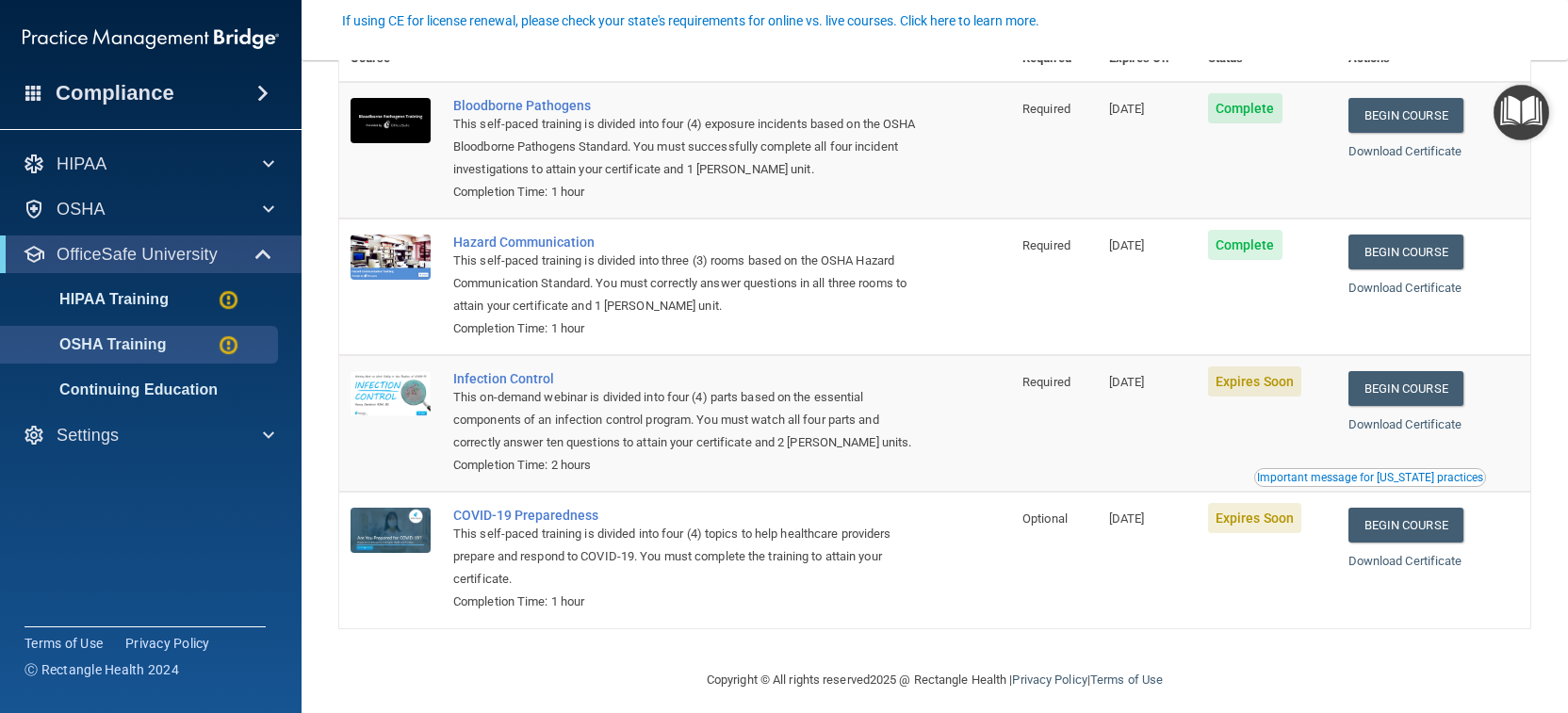 click on "Begin Course" at bounding box center [1406, 388] 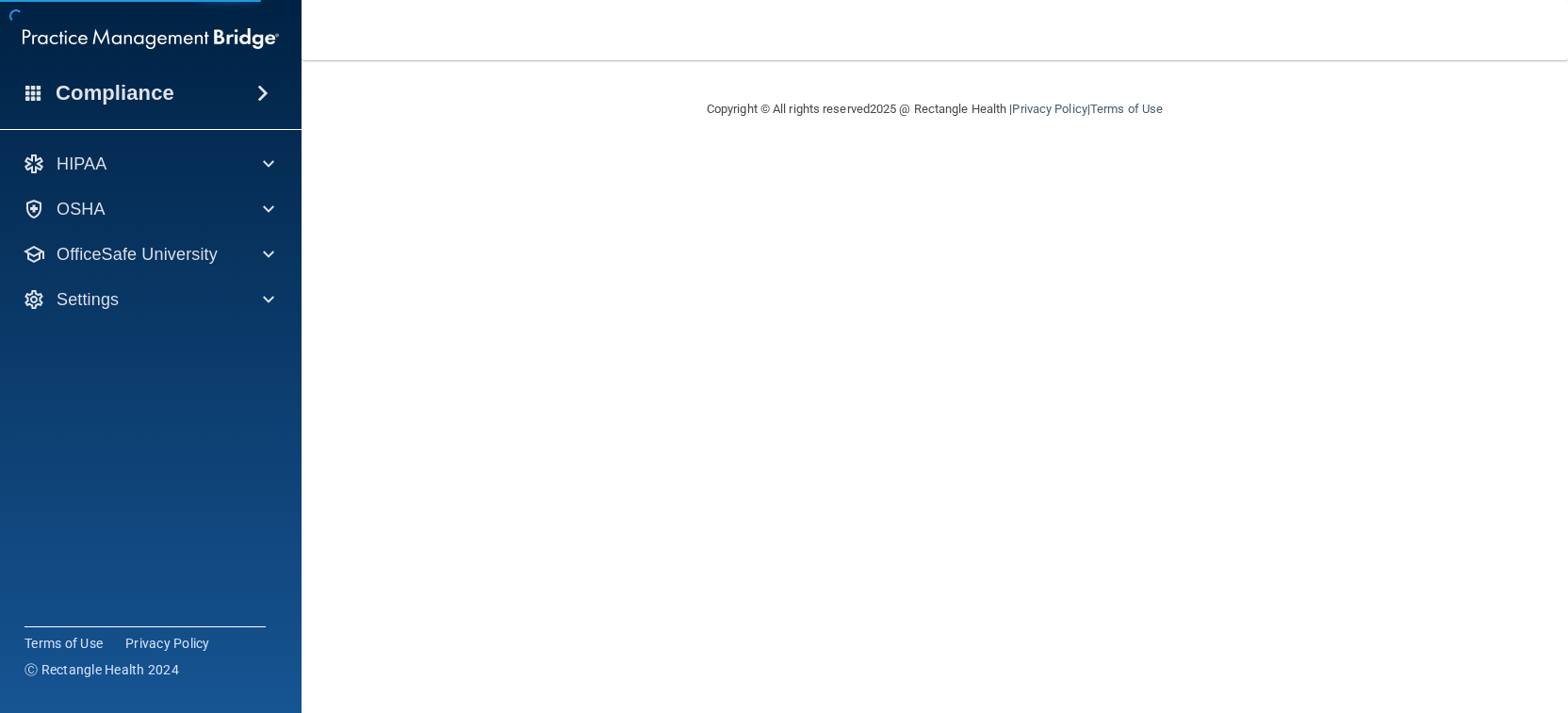 scroll, scrollTop: 0, scrollLeft: 0, axis: both 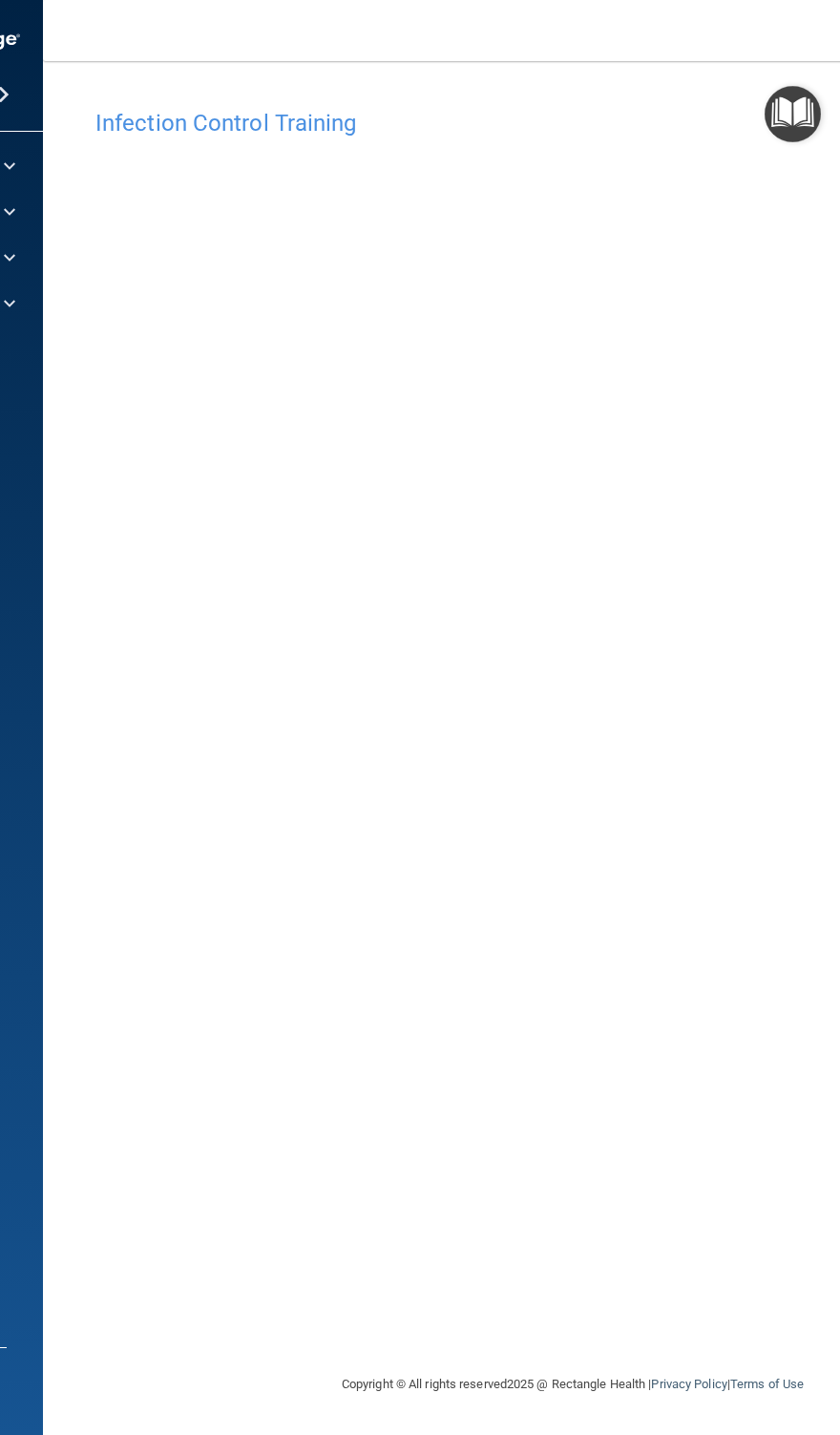 click on "Infection Control Training         This course doesn’t expire until [DATE]. Are you sure you want to take this course now?   Take the course anyway!" at bounding box center [573, 736] 